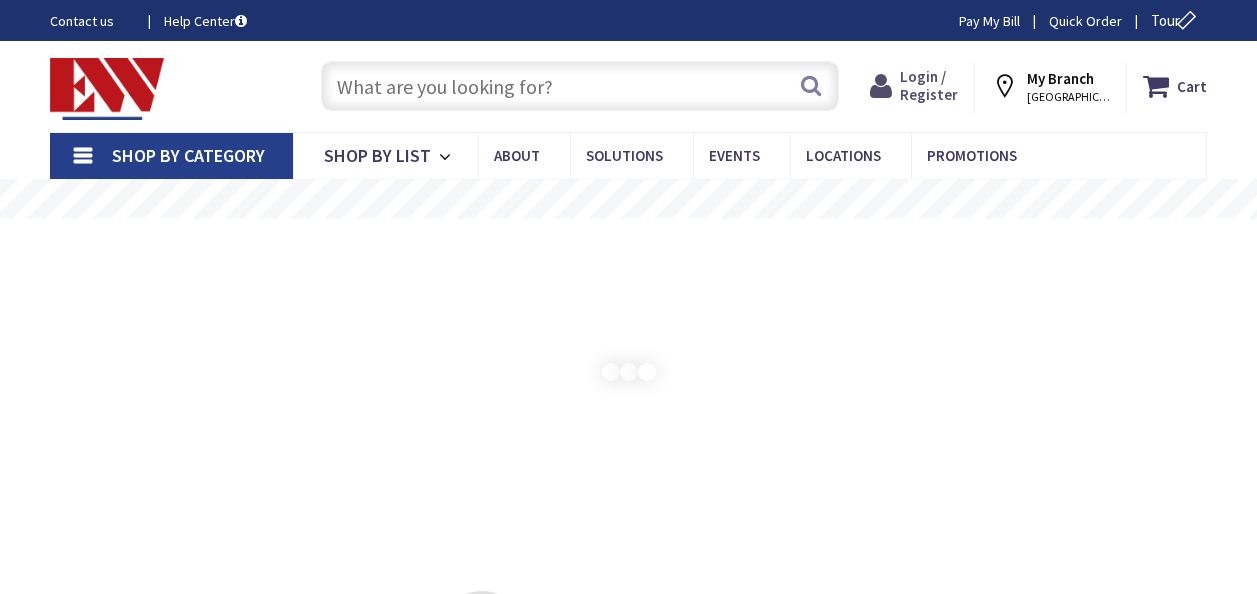 click on "Login / Register" at bounding box center [929, 85] 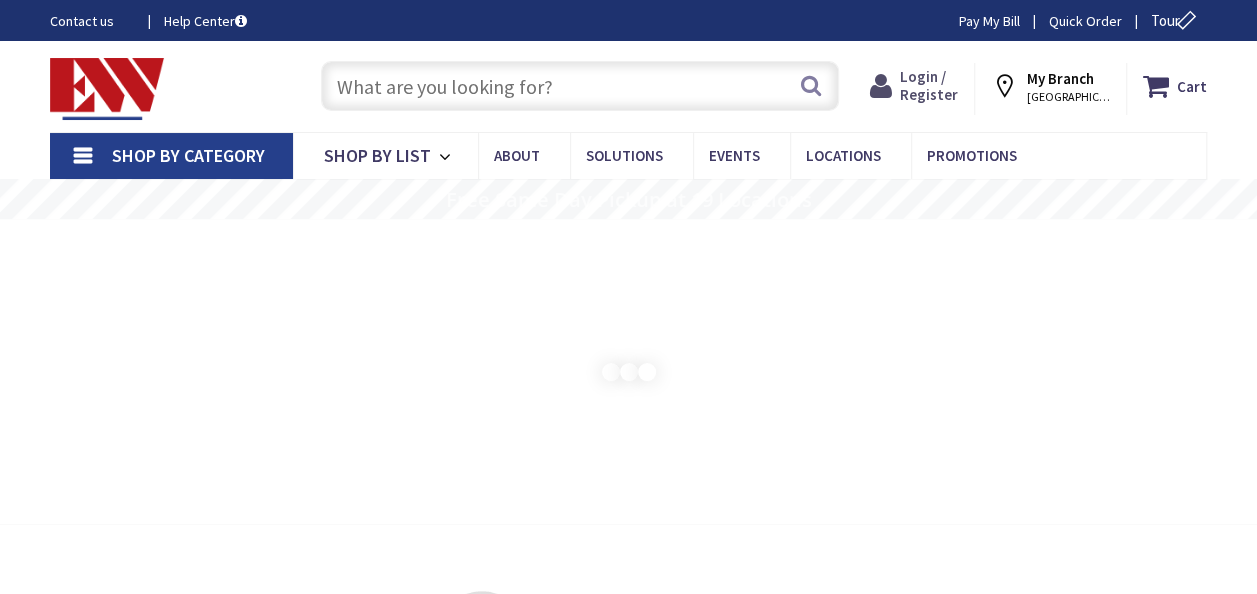 scroll, scrollTop: 0, scrollLeft: 0, axis: both 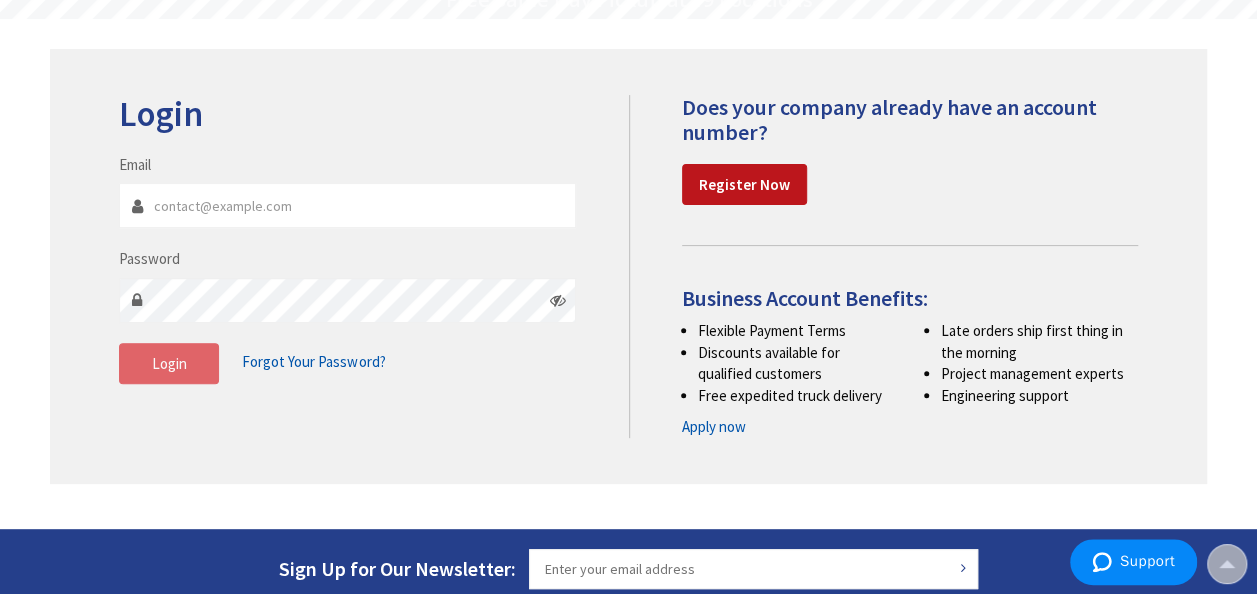 type on "peaelectricllc@gmail.com" 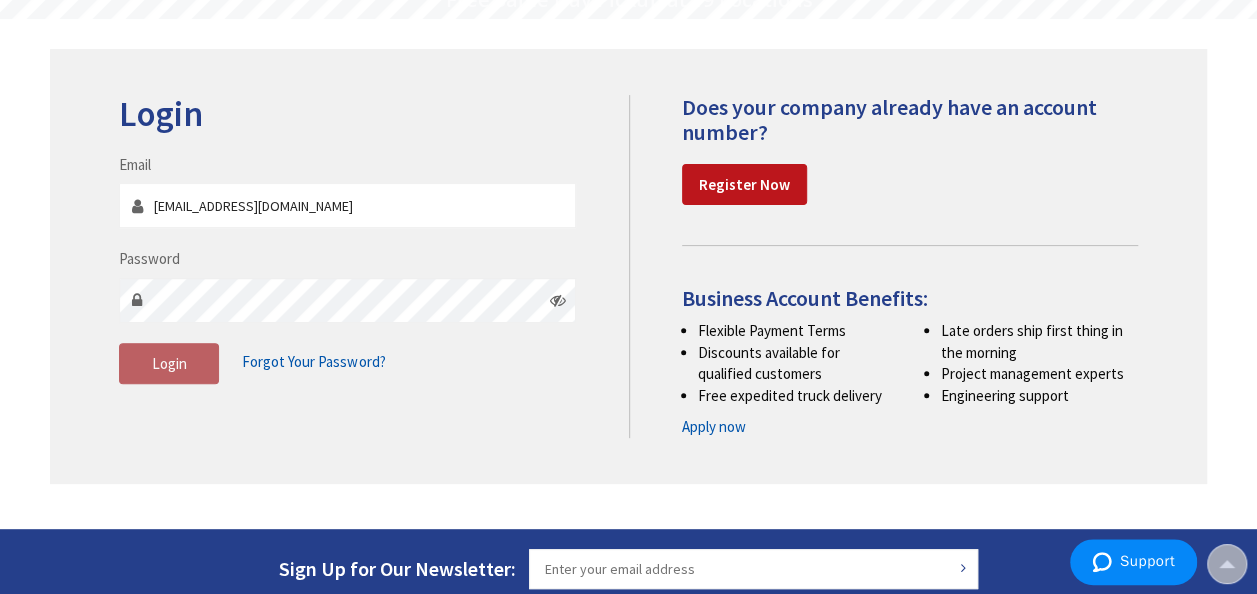 click on "Login" at bounding box center (169, 364) 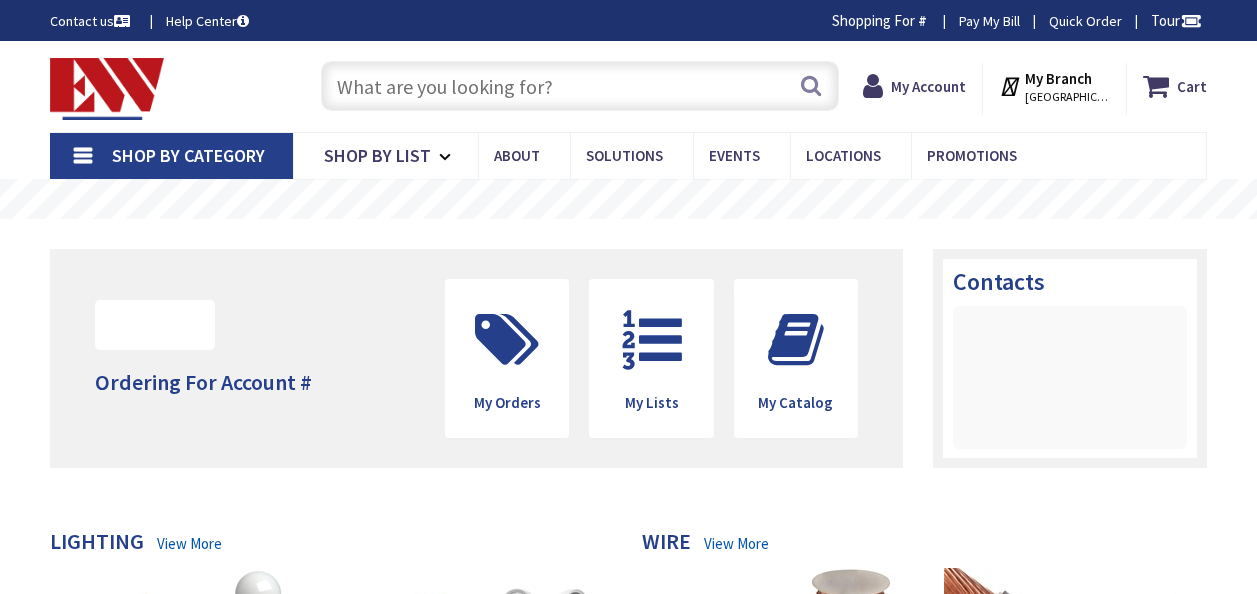 scroll, scrollTop: 0, scrollLeft: 0, axis: both 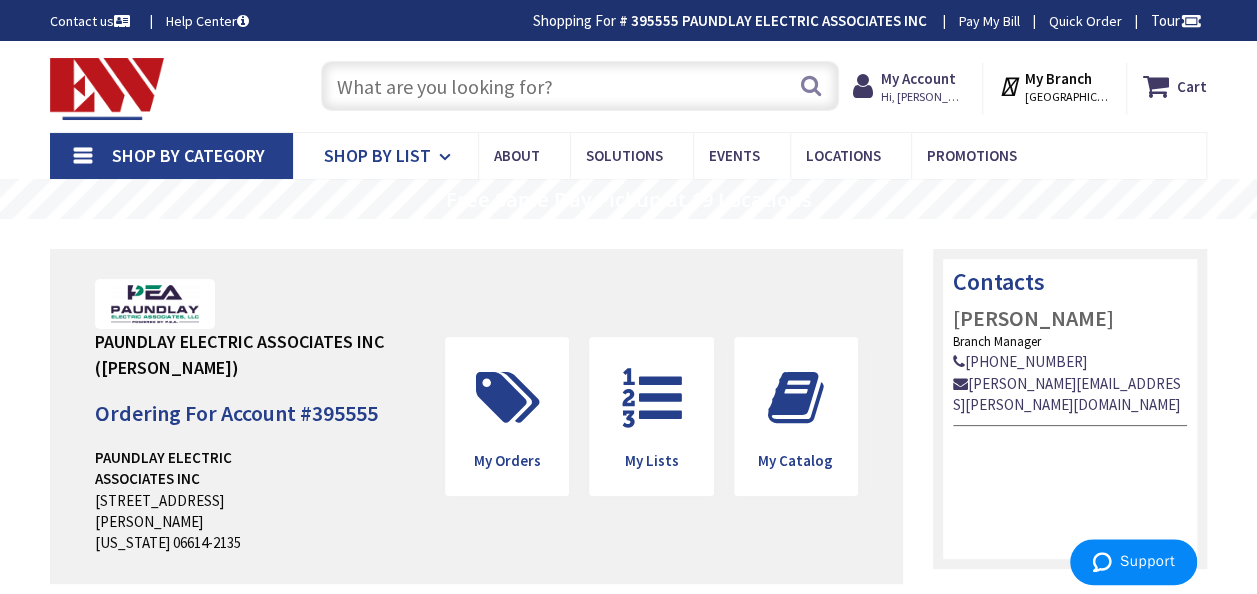 click at bounding box center (448, 157) 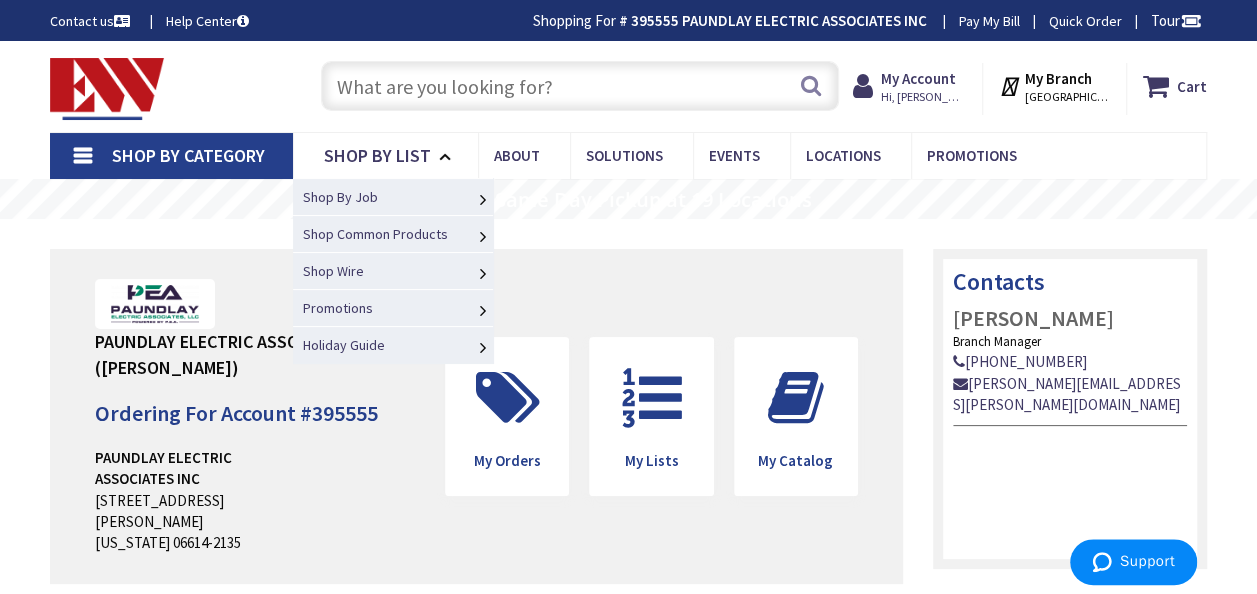 click on "Residential Service Entrance" at bounding box center [0, 0] 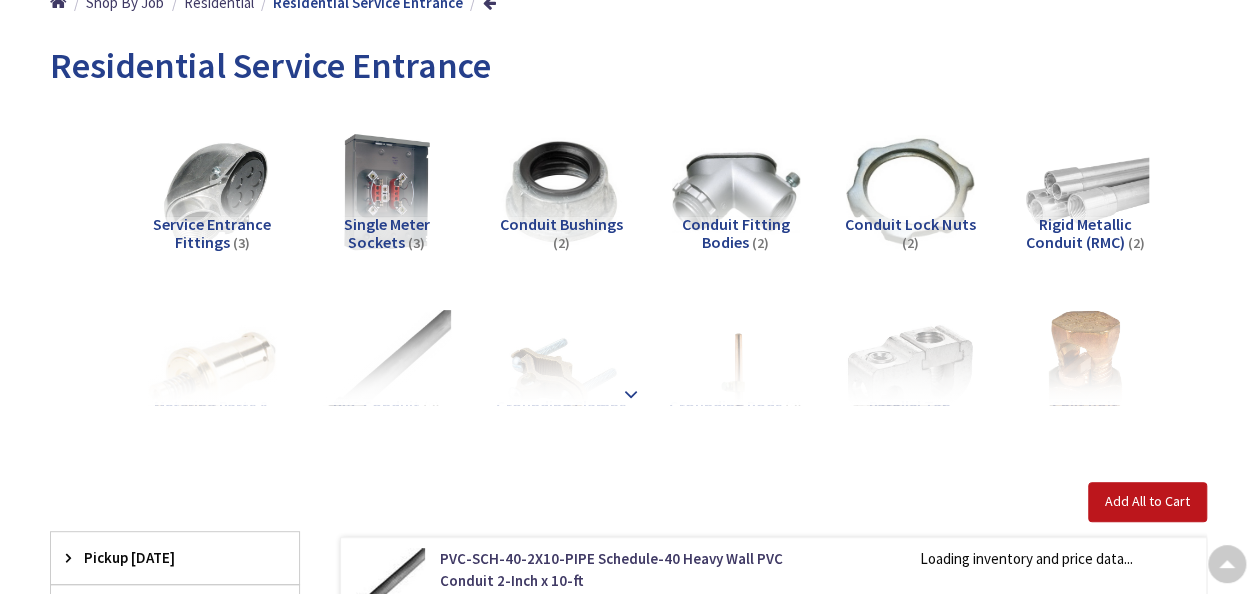 scroll, scrollTop: 300, scrollLeft: 0, axis: vertical 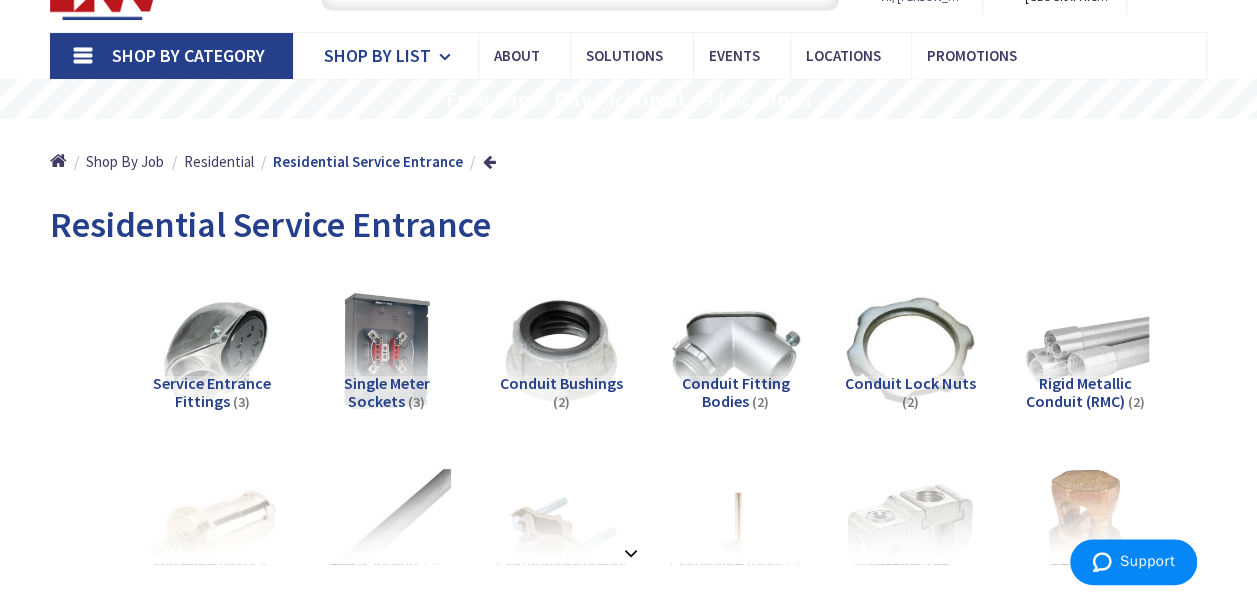 click on "Shop By List" at bounding box center (377, 55) 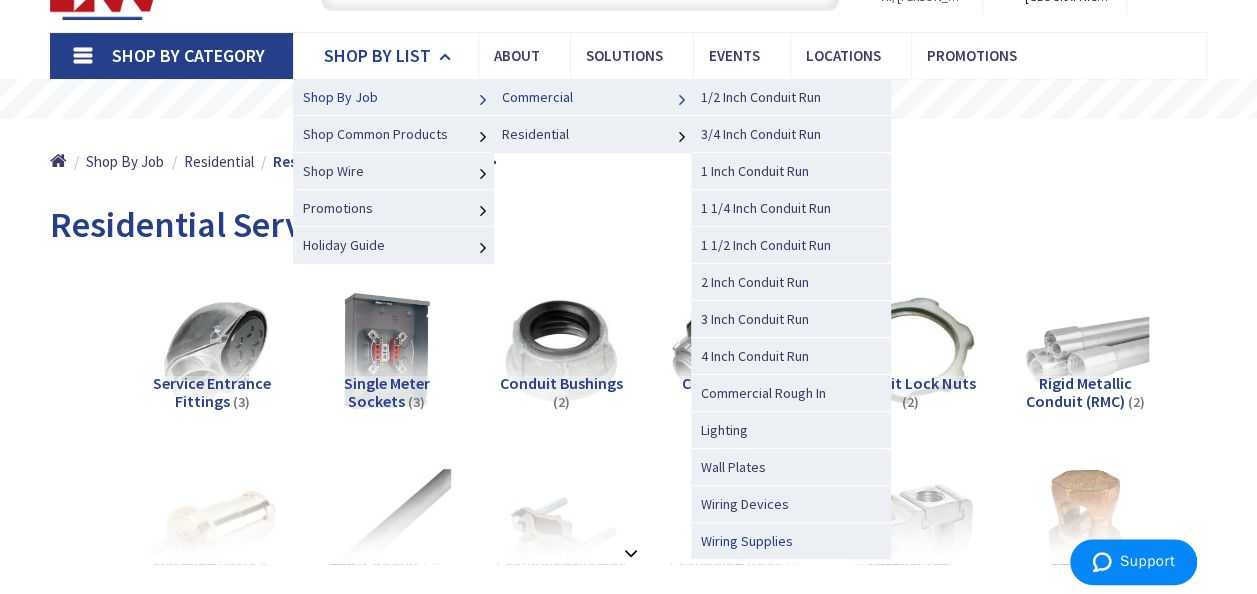 click on "Wiring Supplies" at bounding box center [747, 541] 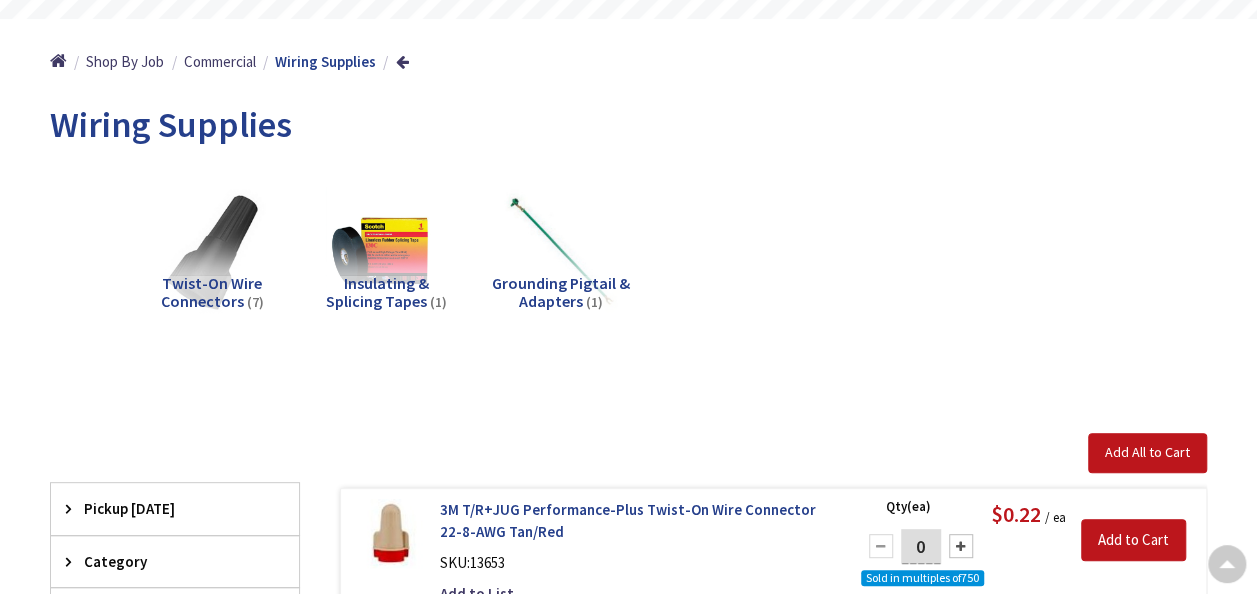 scroll, scrollTop: 200, scrollLeft: 0, axis: vertical 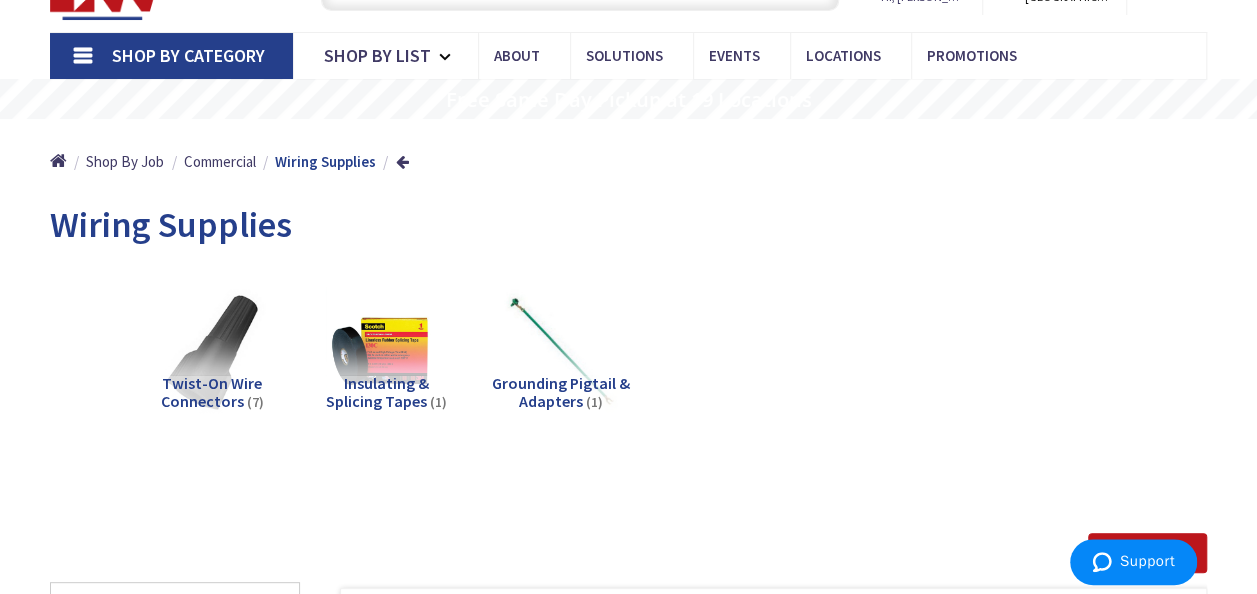 click on "Shop By Category" at bounding box center (188, 55) 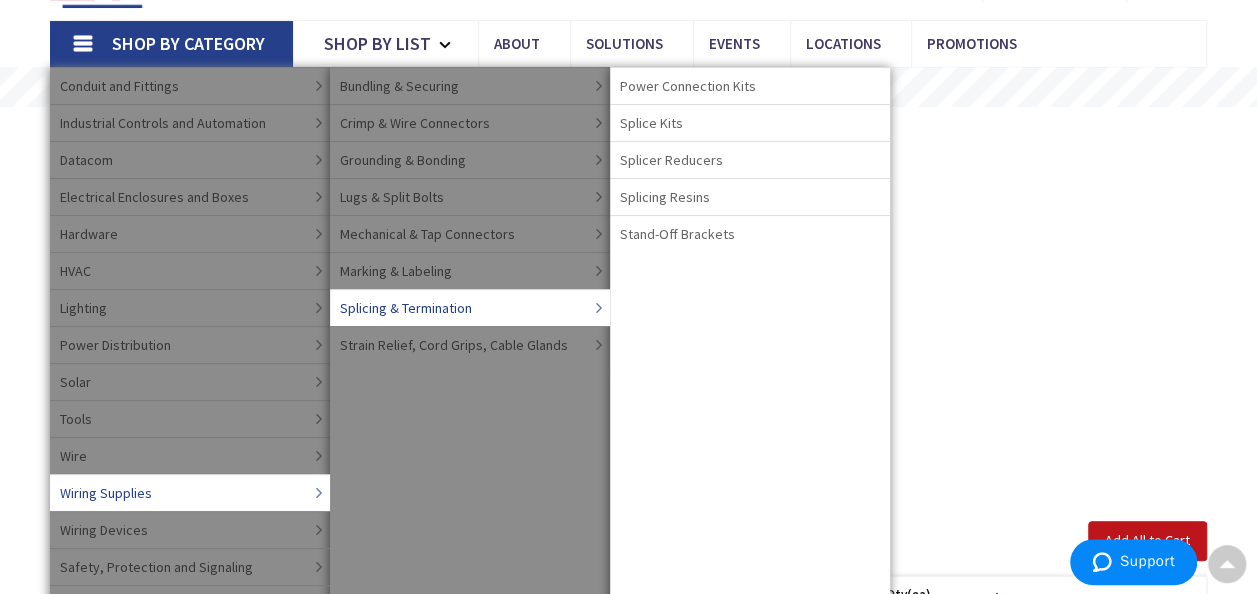 scroll, scrollTop: 100, scrollLeft: 0, axis: vertical 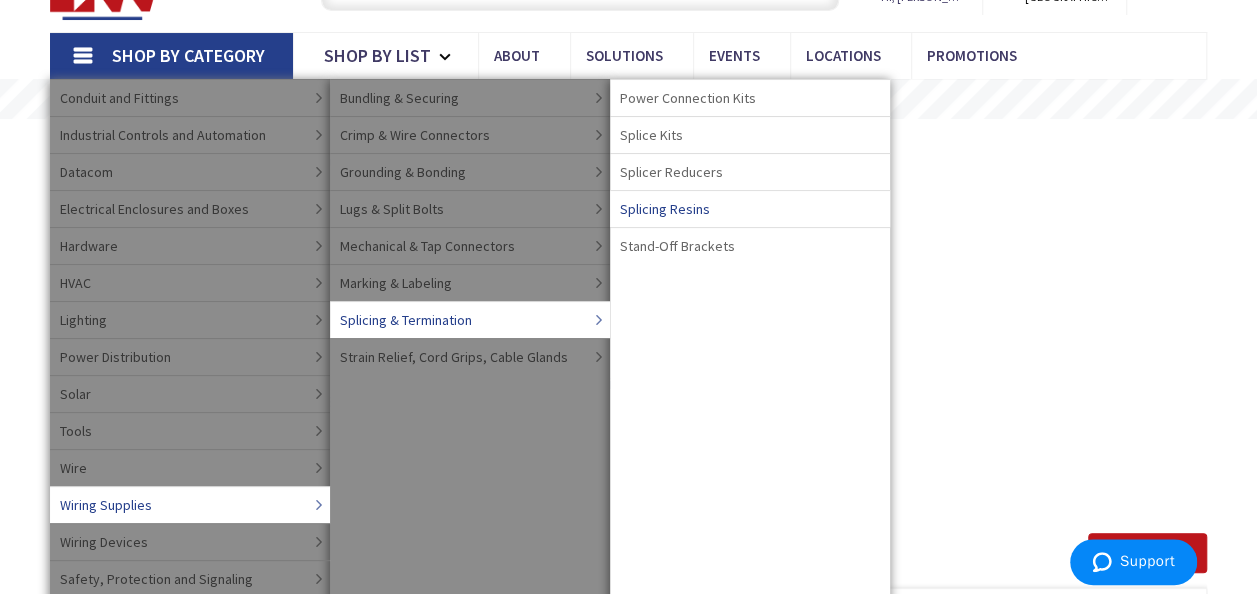 click on "Splicing Resins" at bounding box center (665, 209) 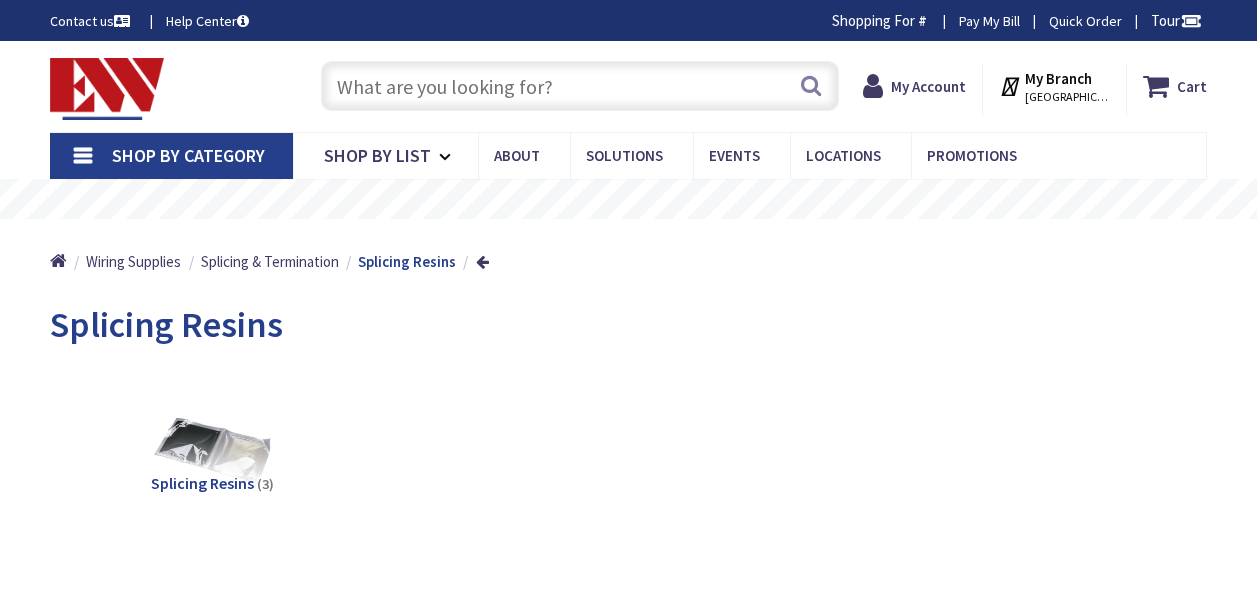 scroll, scrollTop: 0, scrollLeft: 0, axis: both 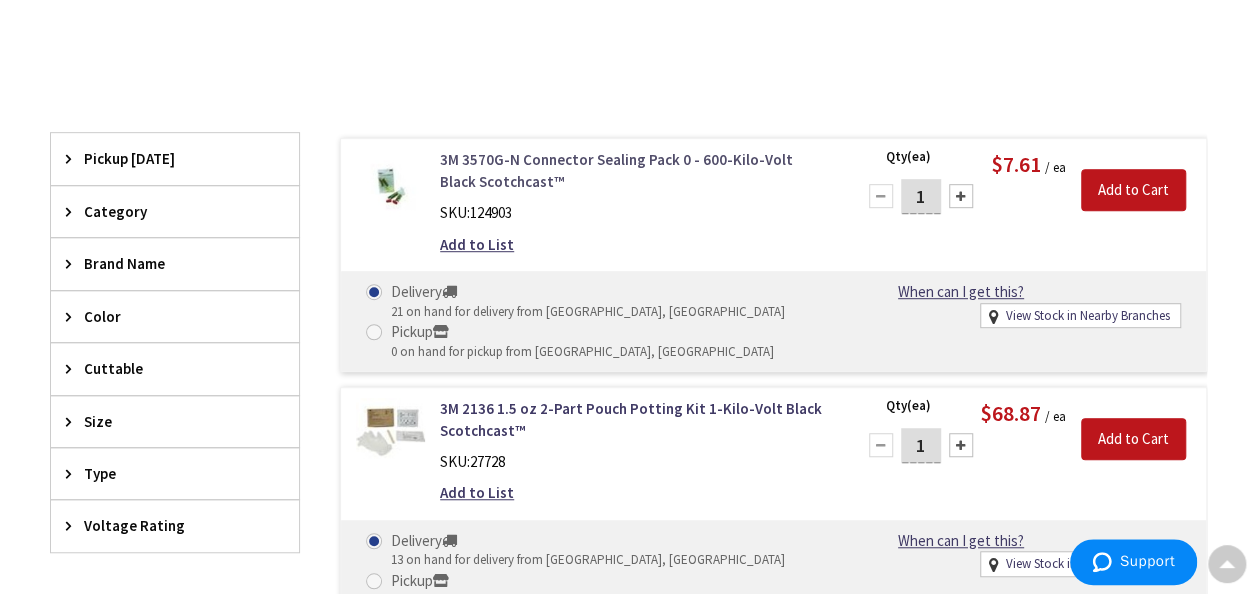 click on "3M 3570G-N Connector Sealing Pack 0 - 600-Kilo-Volt Black Scotchcast™" at bounding box center [635, 170] 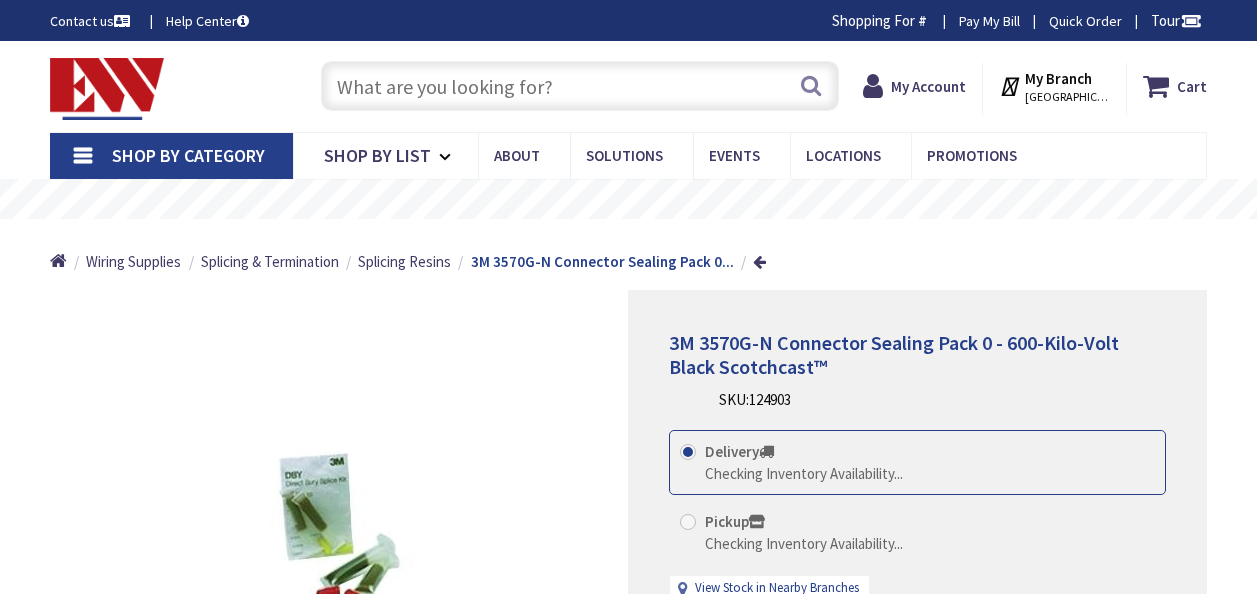 scroll, scrollTop: 0, scrollLeft: 0, axis: both 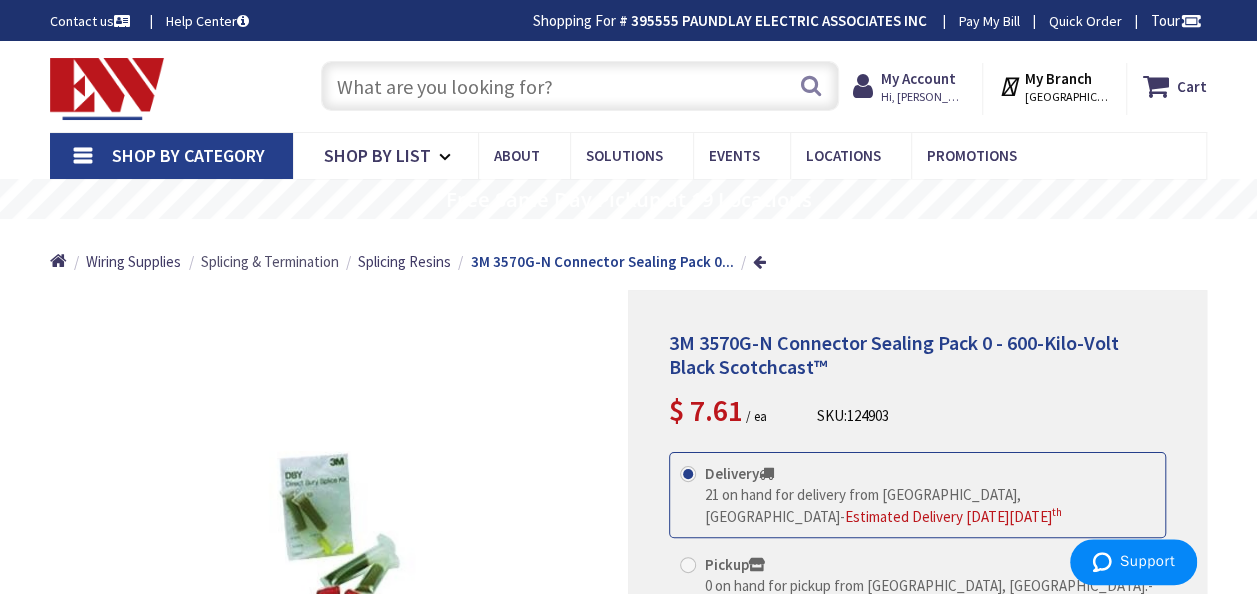 click on "Splicing & Termination" at bounding box center (270, 261) 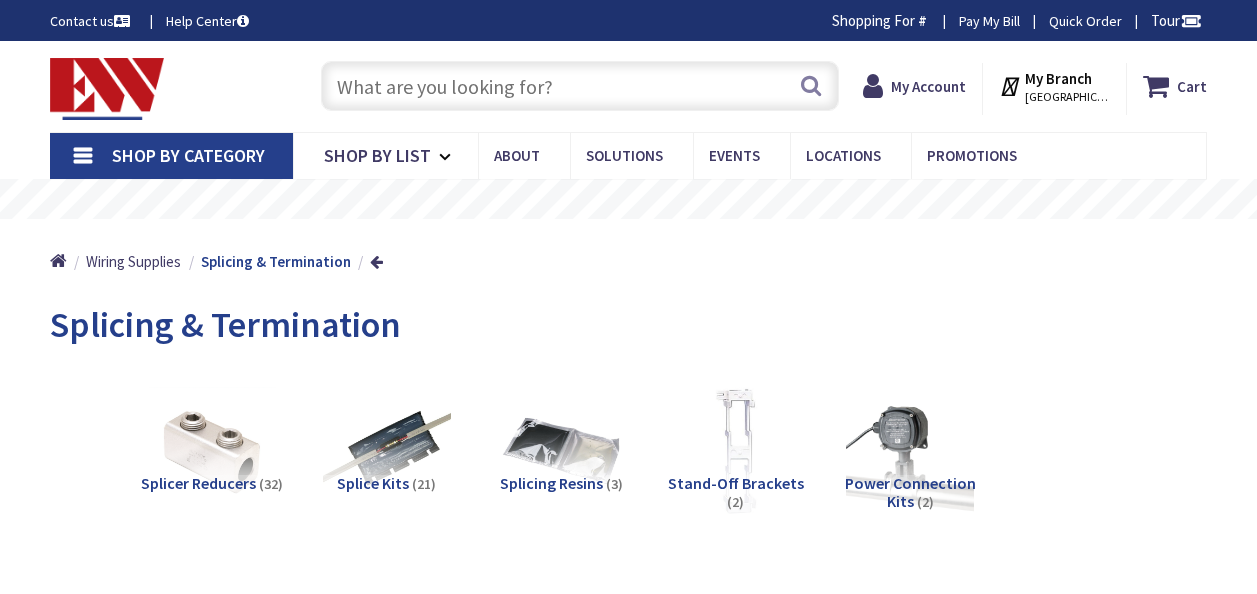 scroll, scrollTop: 0, scrollLeft: 0, axis: both 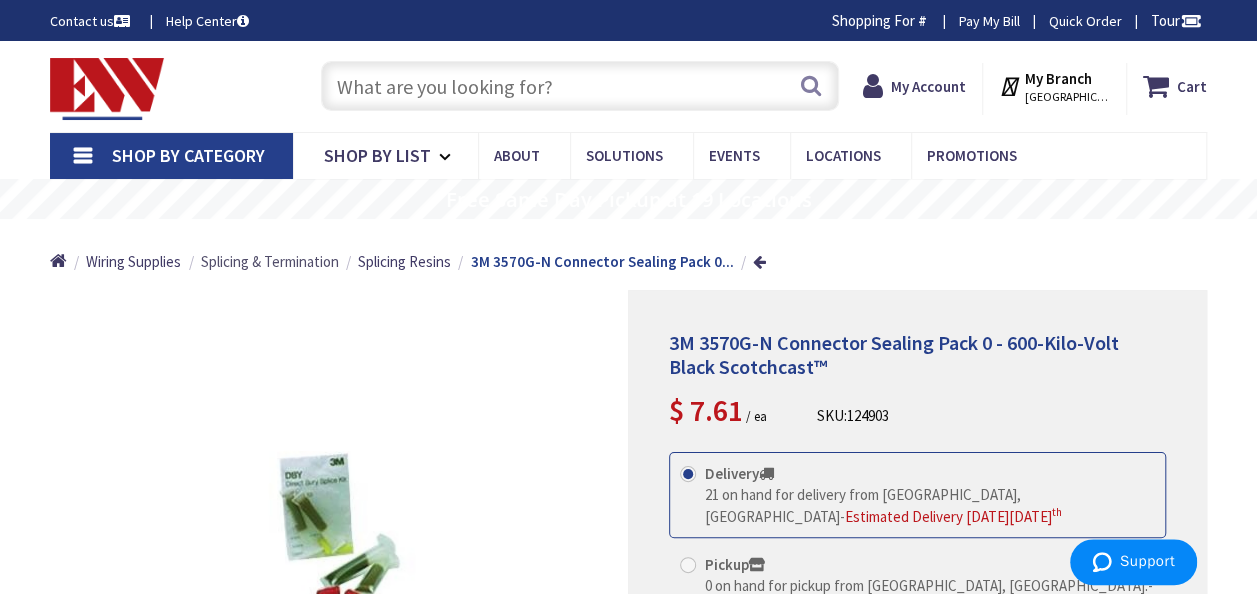click on "Splicing & Termination" at bounding box center [270, 261] 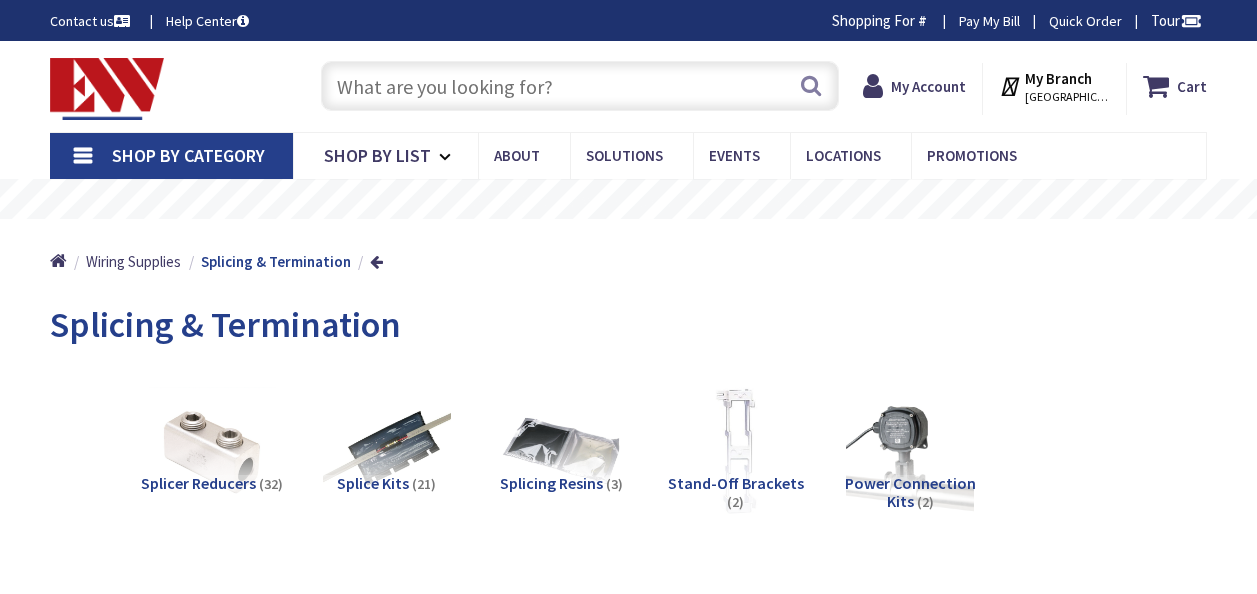 scroll, scrollTop: 0, scrollLeft: 0, axis: both 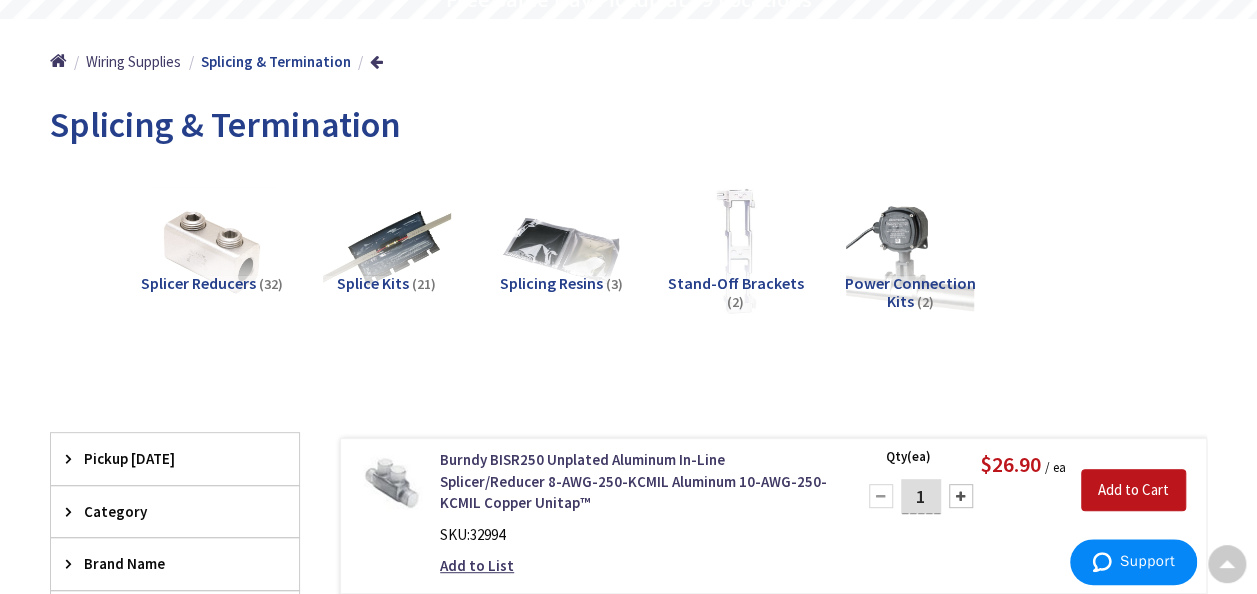 click on "Power Connection Kits
(2)" at bounding box center [910, 292] 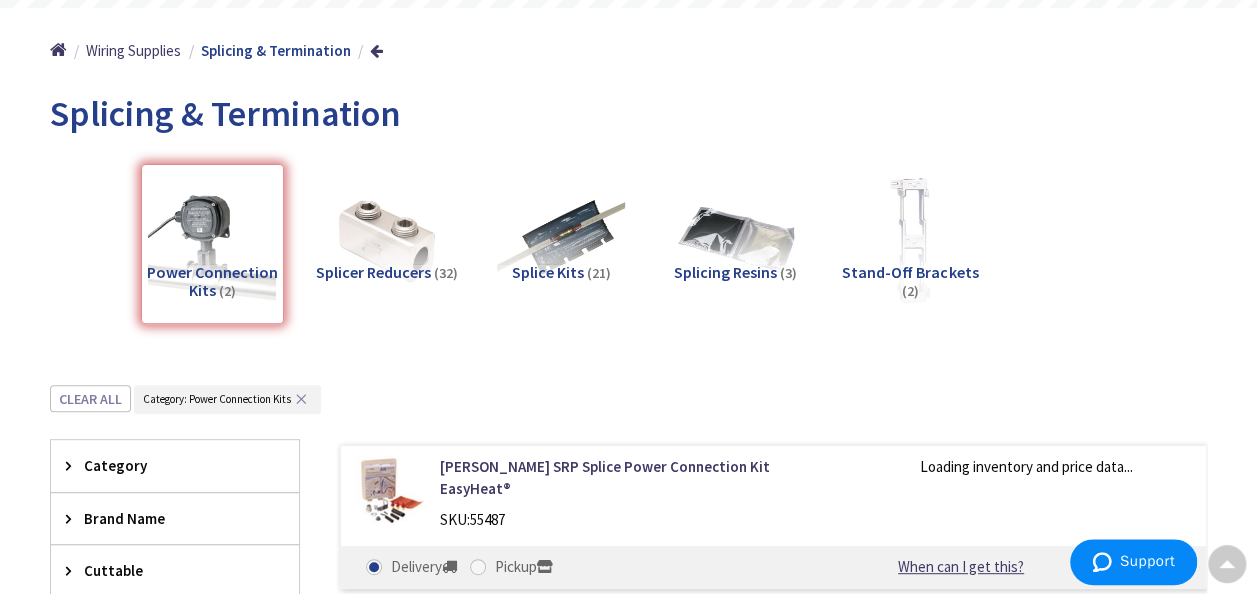 scroll, scrollTop: 95, scrollLeft: 0, axis: vertical 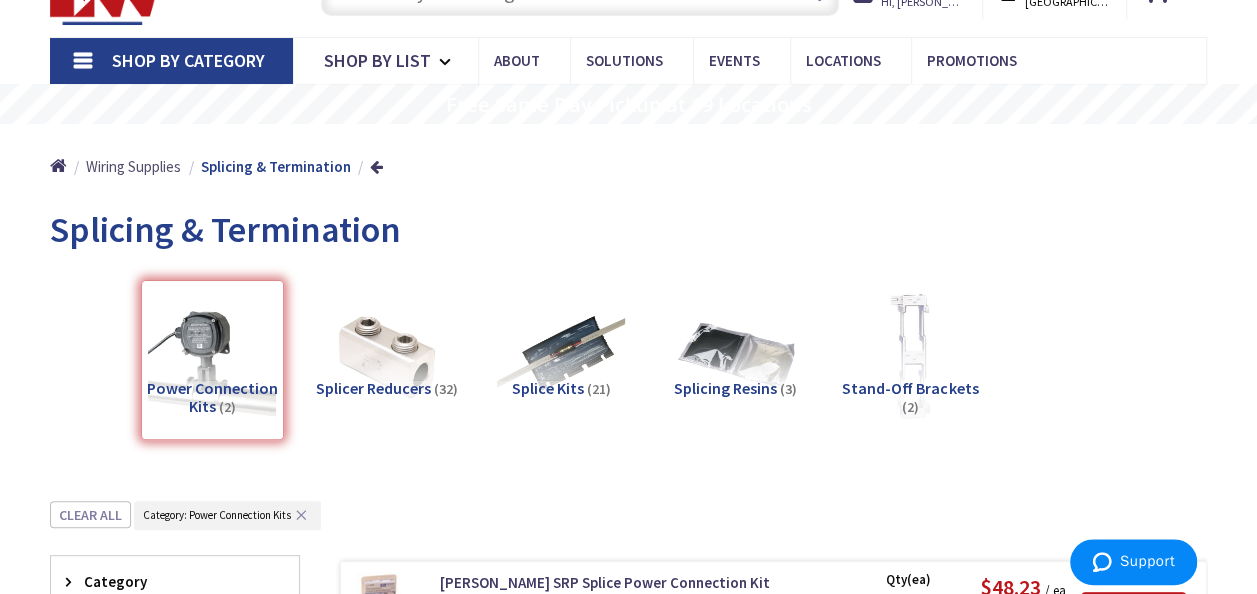 click on "Wiring Supplies" at bounding box center (133, 166) 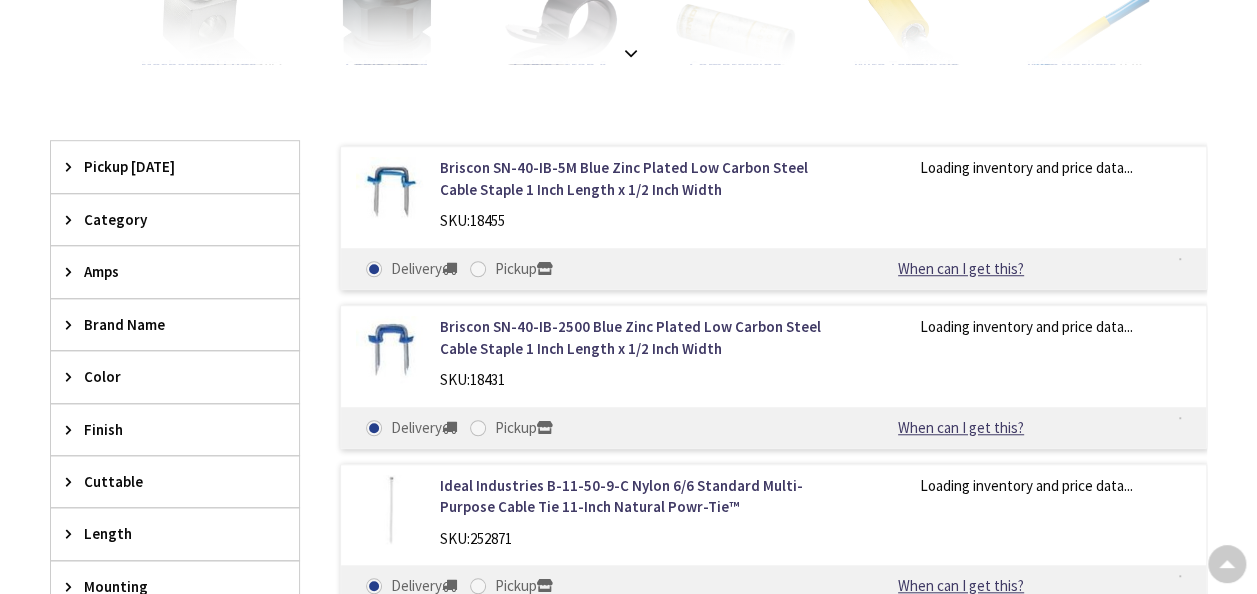 scroll, scrollTop: 600, scrollLeft: 0, axis: vertical 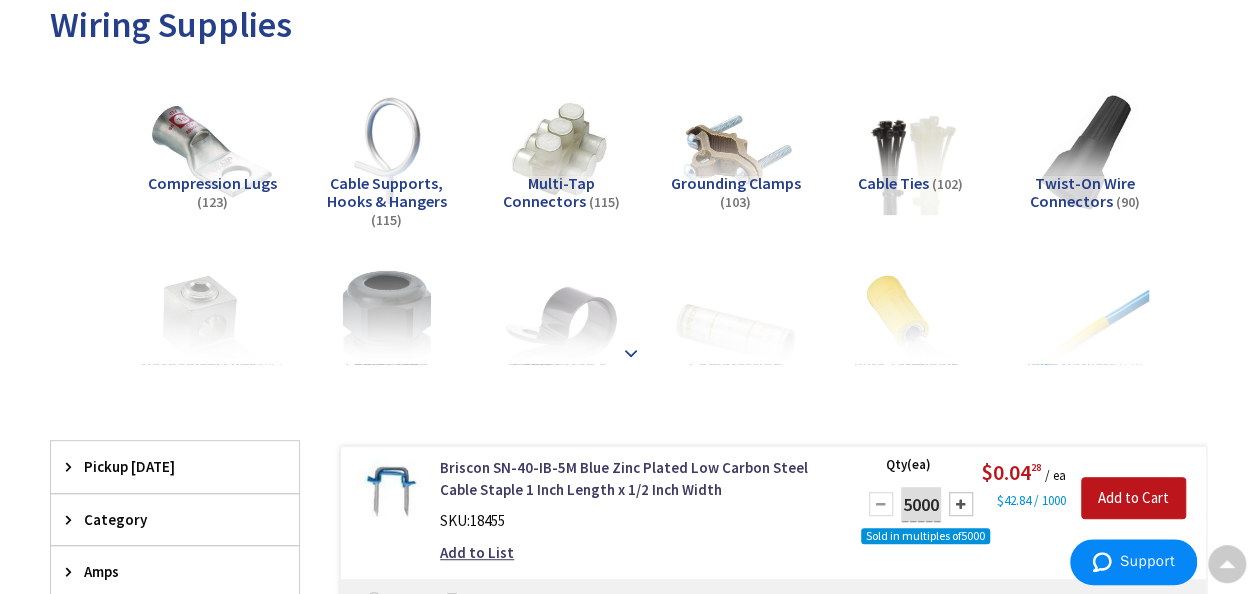 click at bounding box center [631, 353] 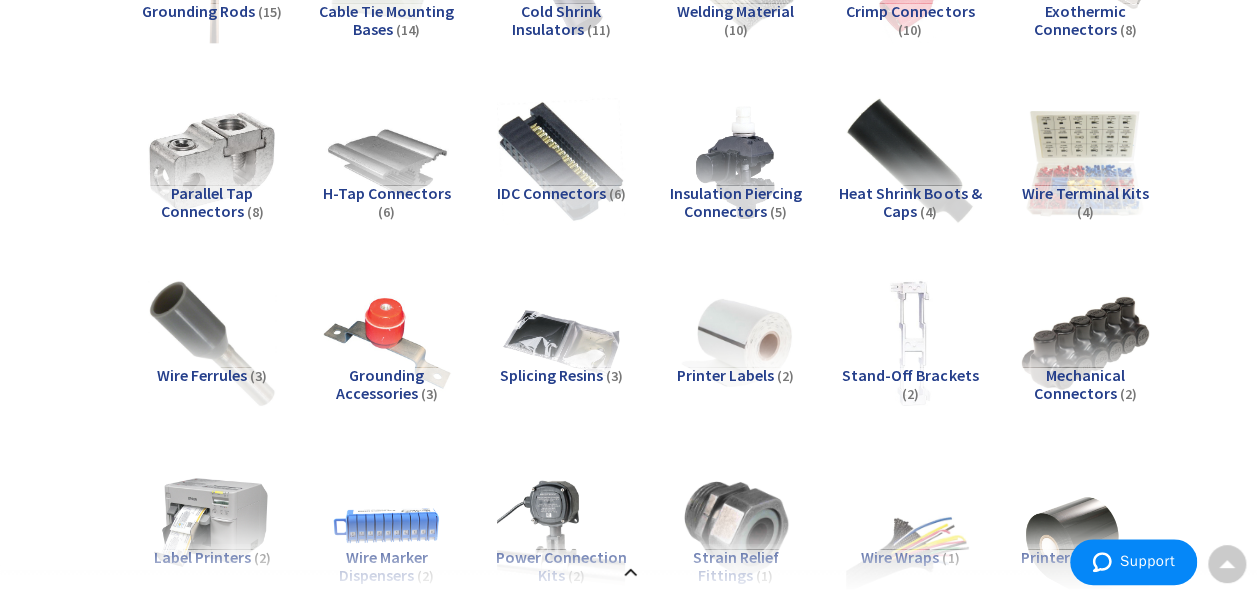 scroll, scrollTop: 1100, scrollLeft: 0, axis: vertical 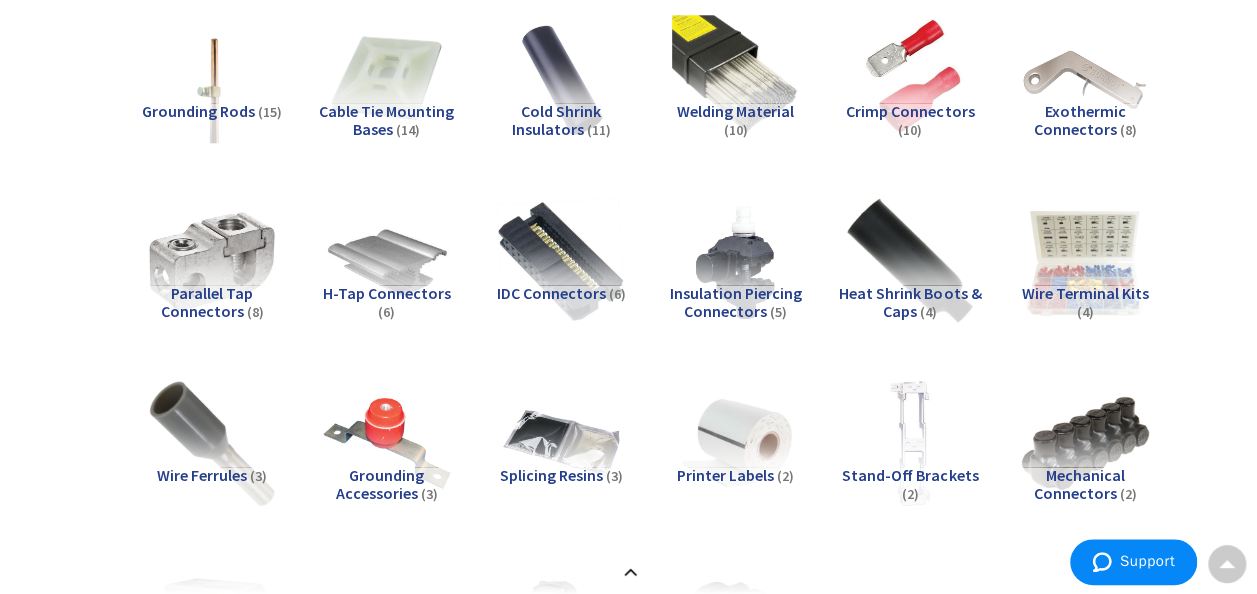 drag, startPoint x: 417, startPoint y: 302, endPoint x: 398, endPoint y: 328, distance: 32.202484 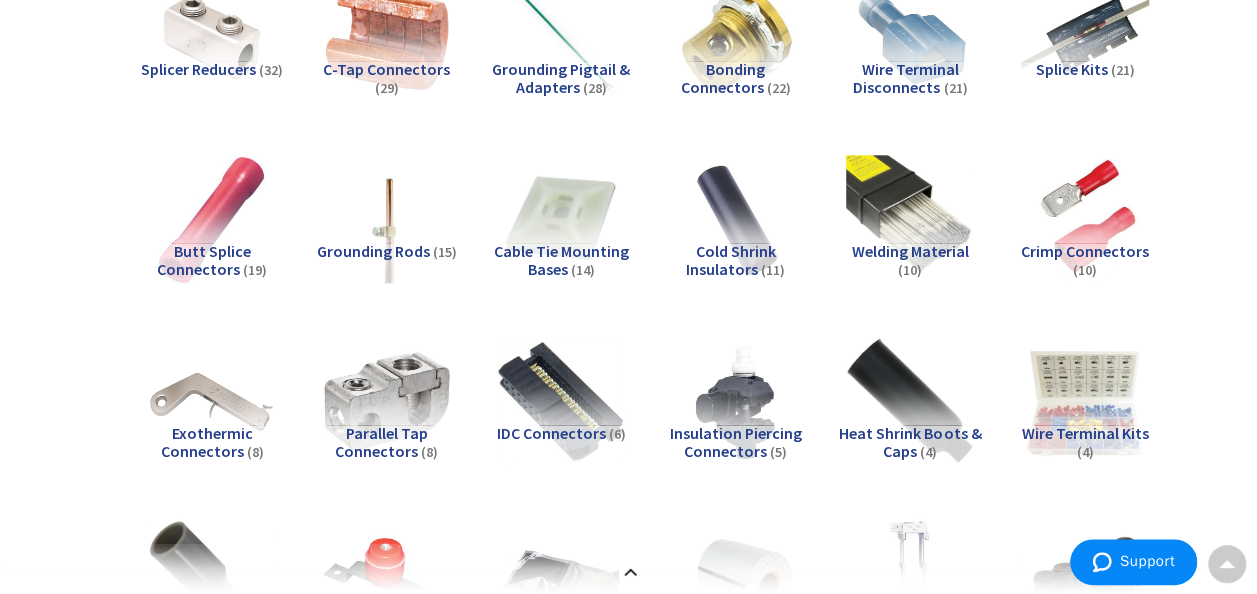 scroll, scrollTop: 946, scrollLeft: 0, axis: vertical 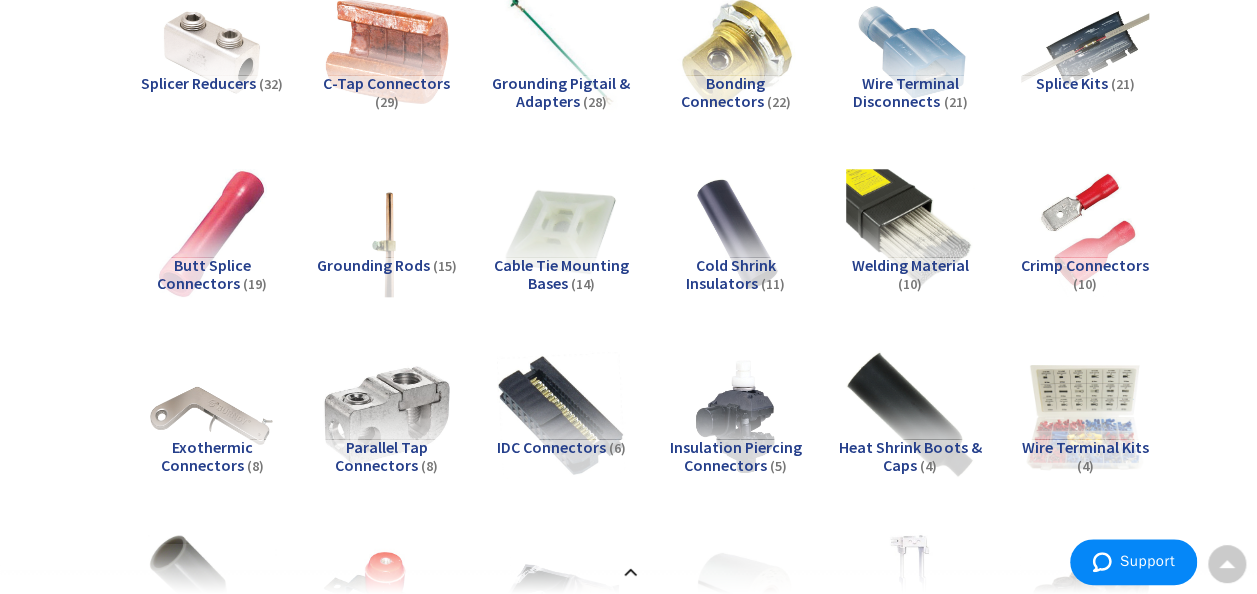 click on "Welding Material" at bounding box center [910, 265] 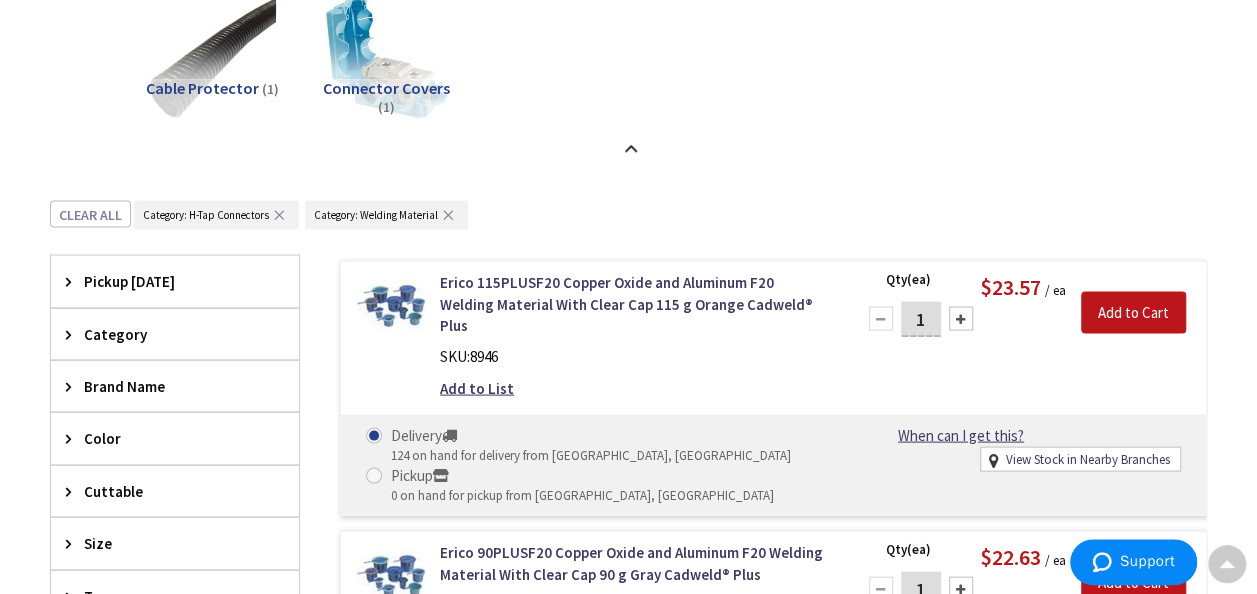 scroll, scrollTop: 1846, scrollLeft: 0, axis: vertical 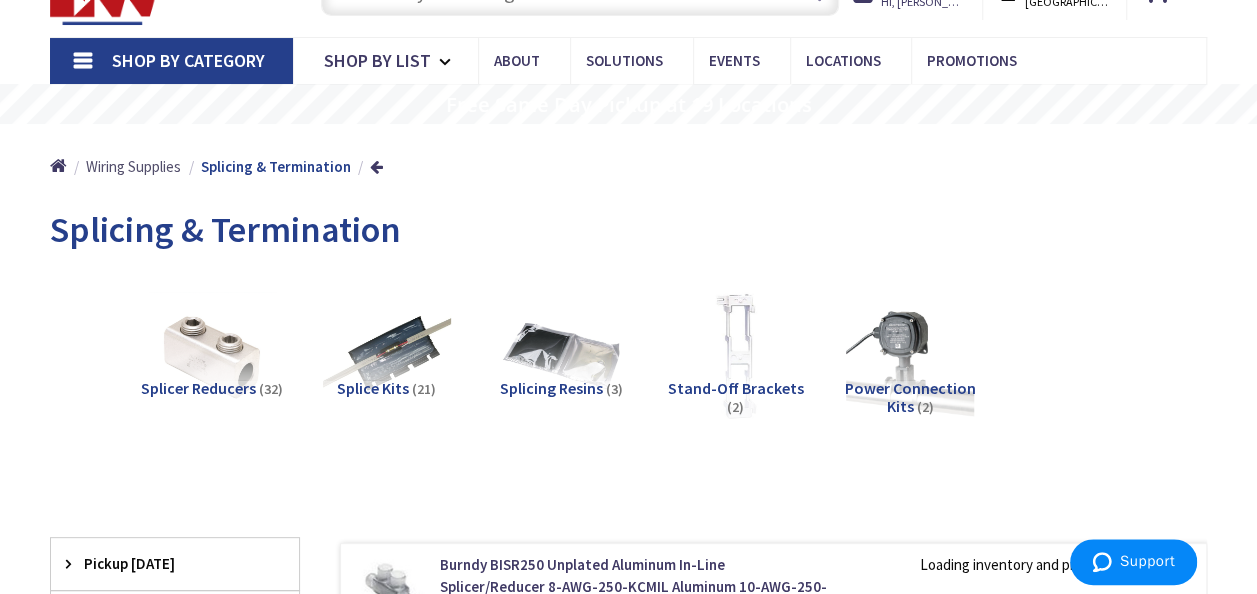 click on "Wiring Supplies" at bounding box center [133, 166] 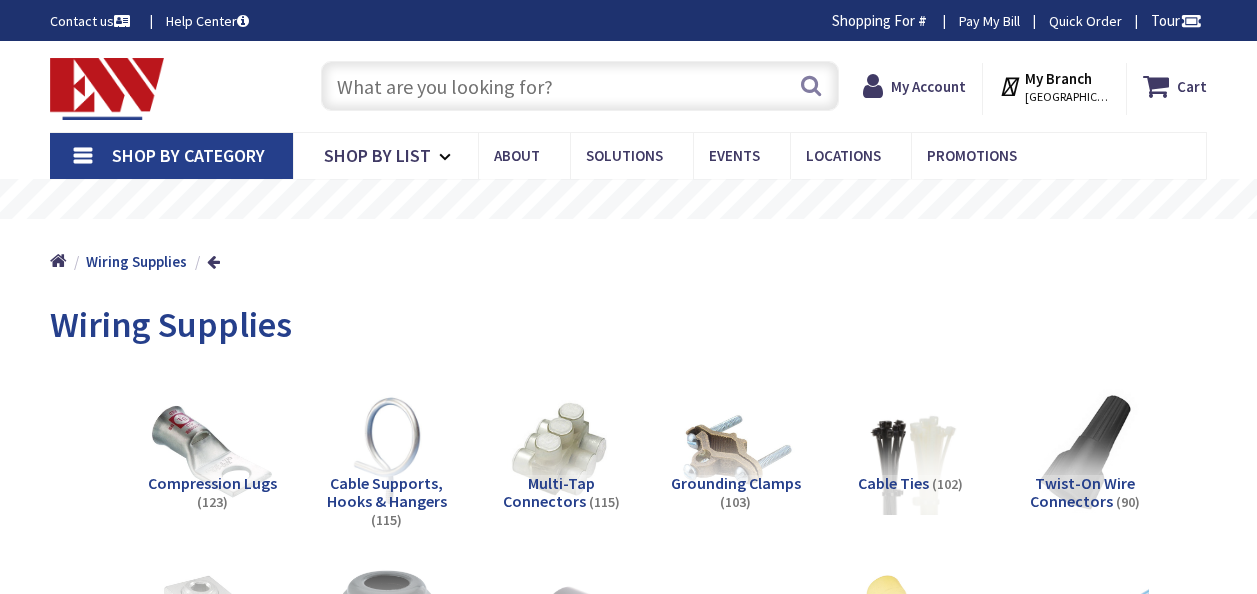 scroll, scrollTop: 0, scrollLeft: 0, axis: both 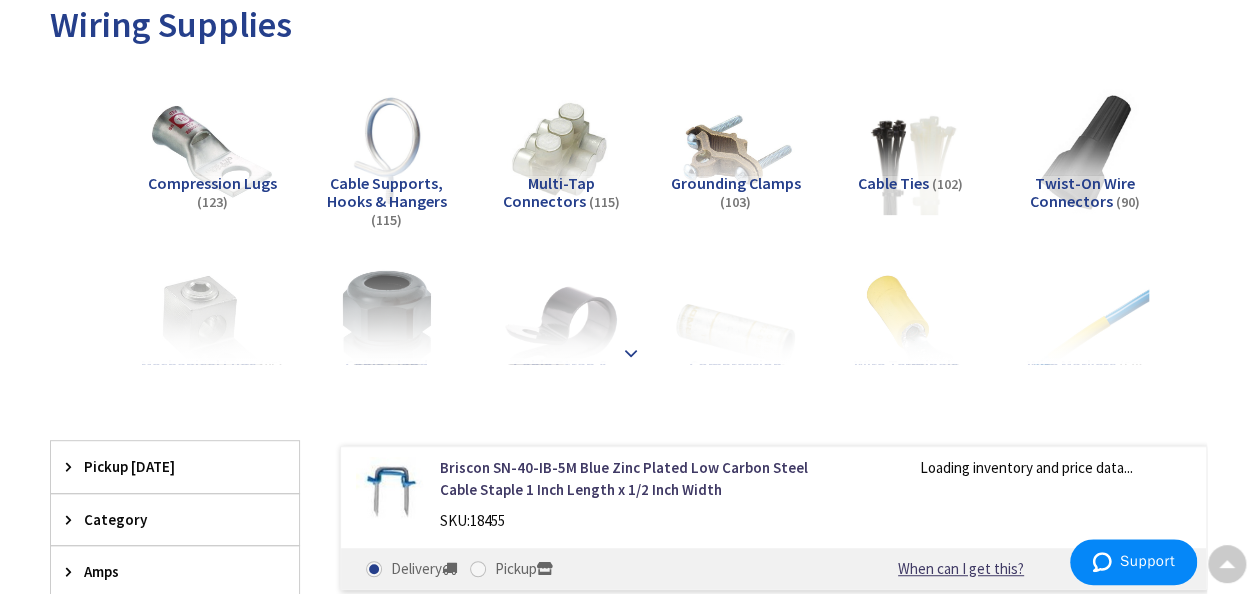 click at bounding box center (631, 353) 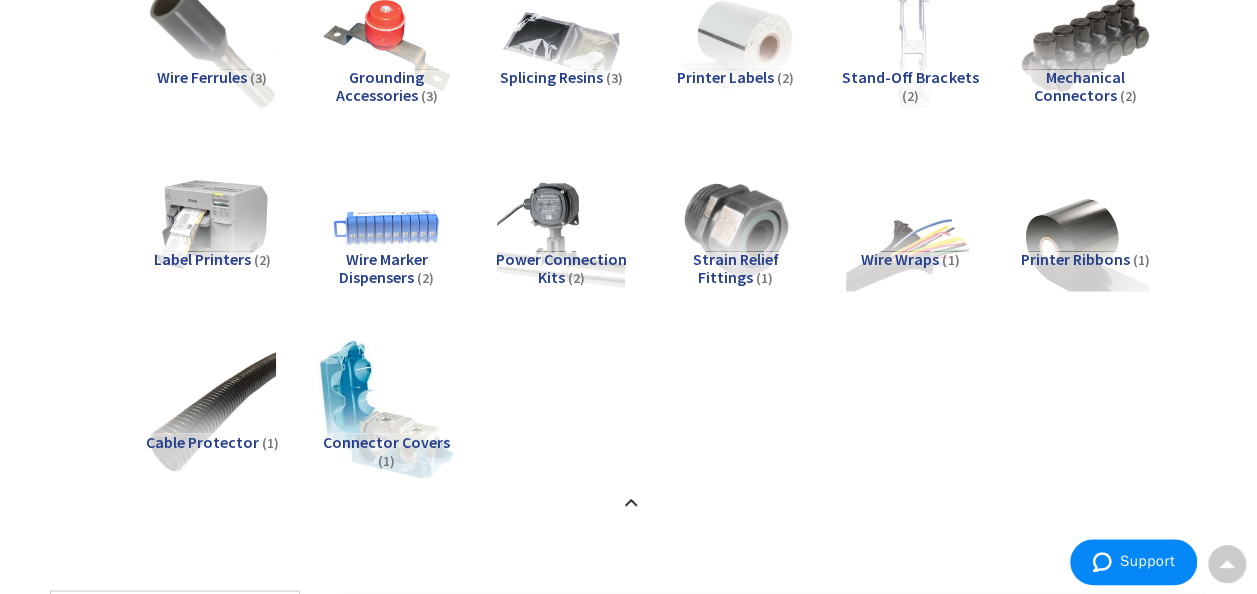 scroll, scrollTop: 1500, scrollLeft: 0, axis: vertical 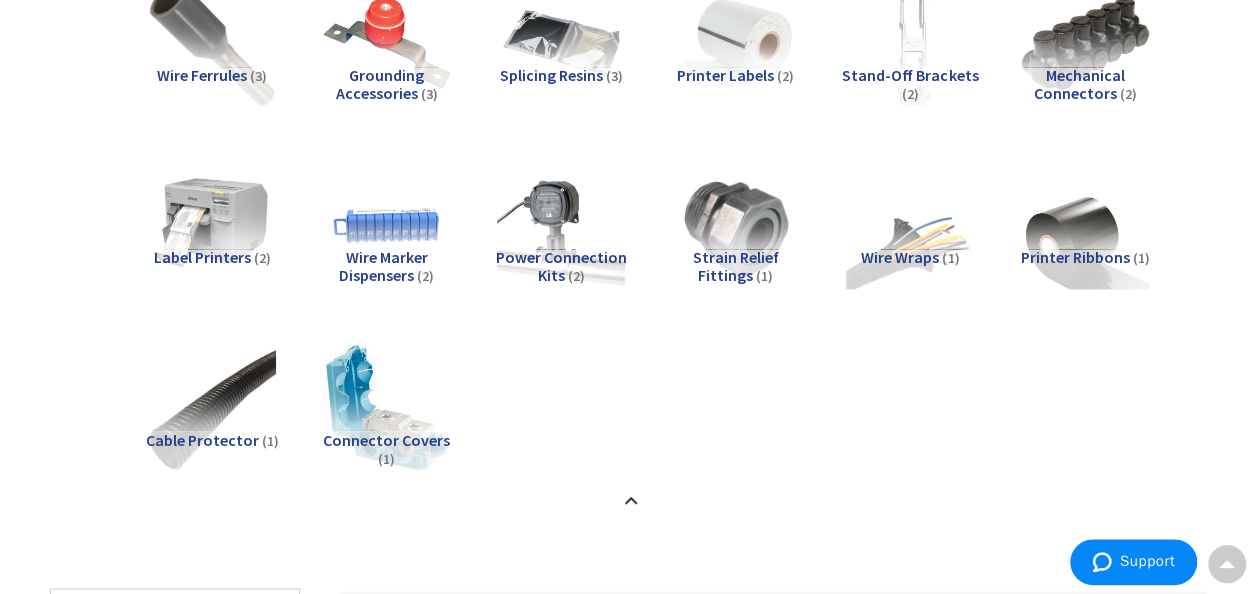 click on "Wire Marker Dispensers" at bounding box center [383, 266] 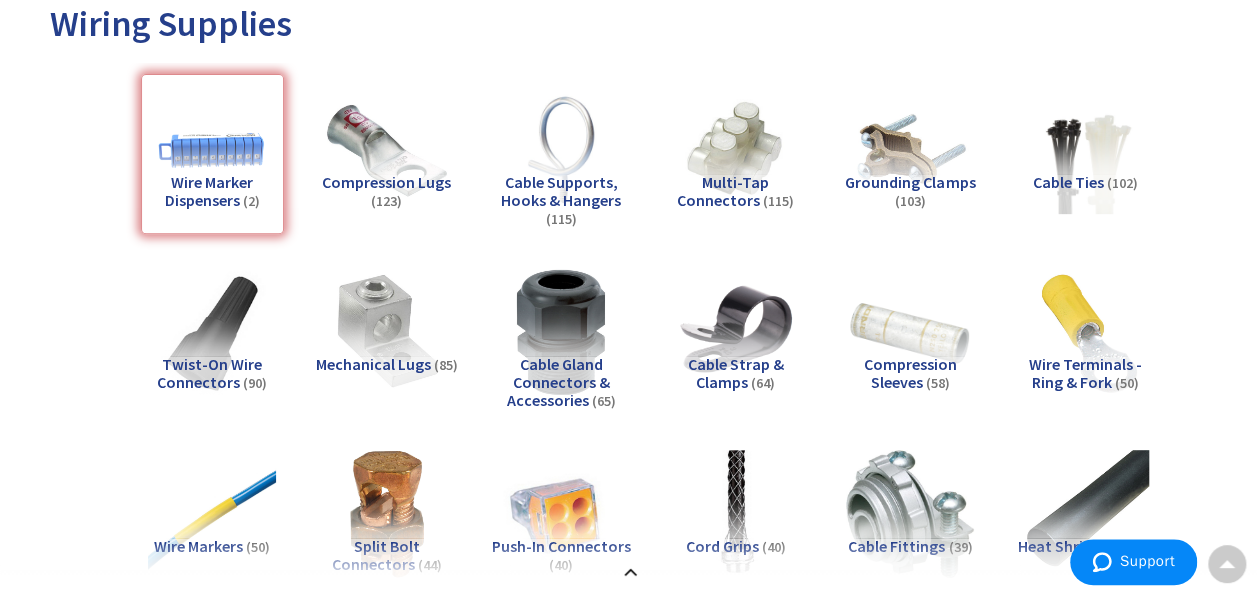 scroll, scrollTop: 146, scrollLeft: 0, axis: vertical 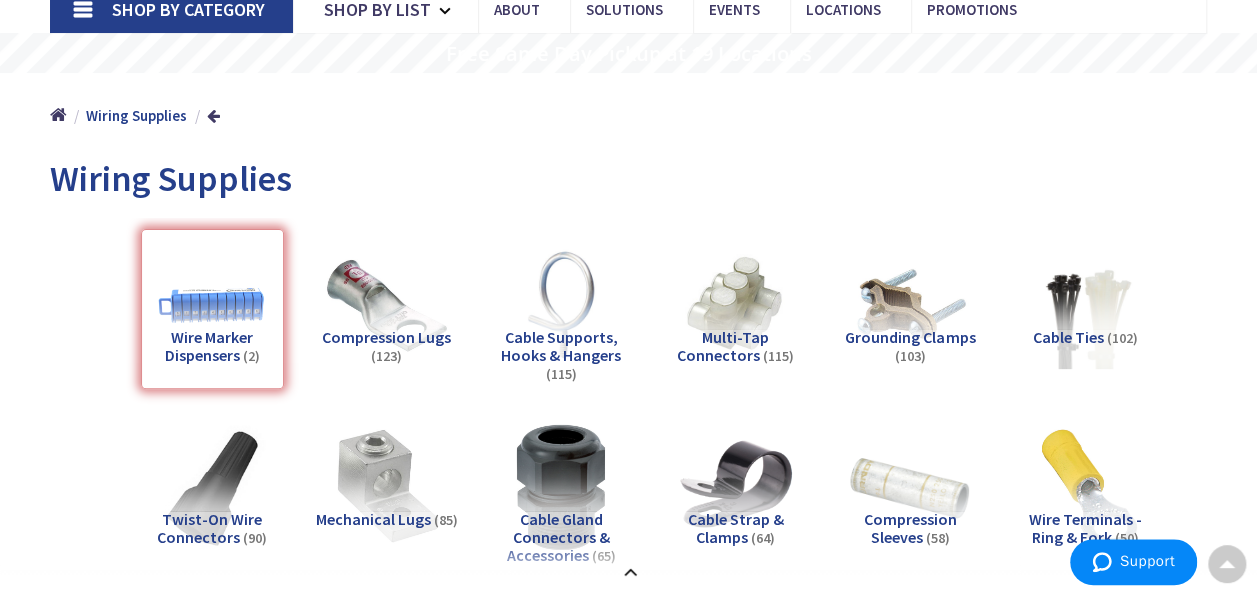 click on "Shop By Category" at bounding box center [171, 10] 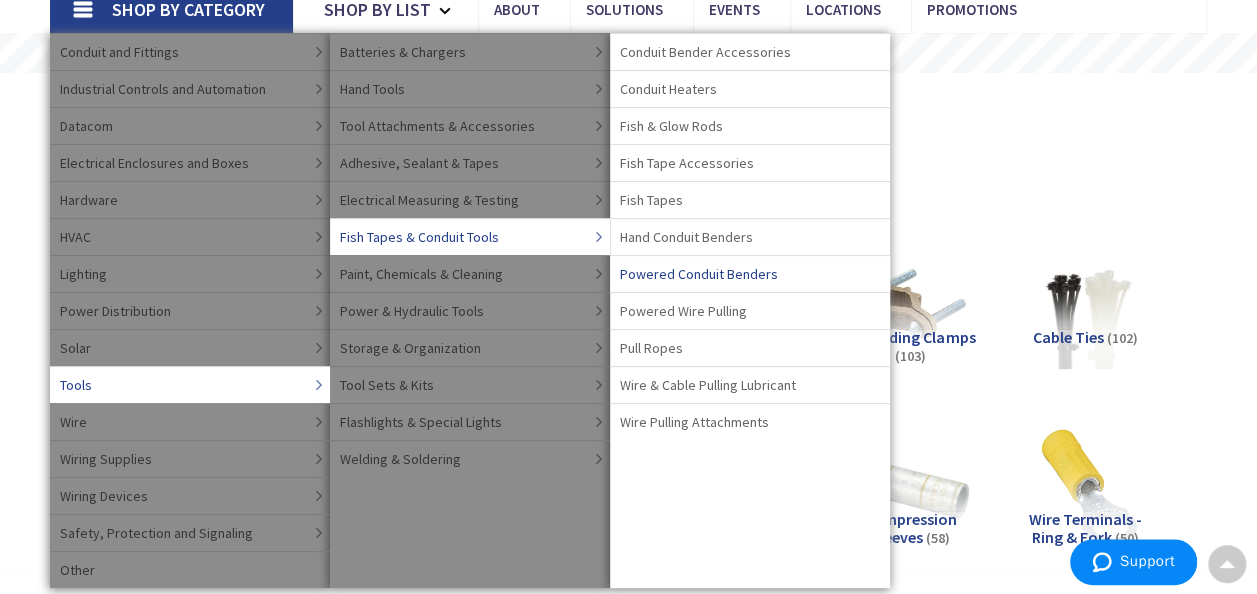 click on "Powered Conduit Benders" at bounding box center (699, 274) 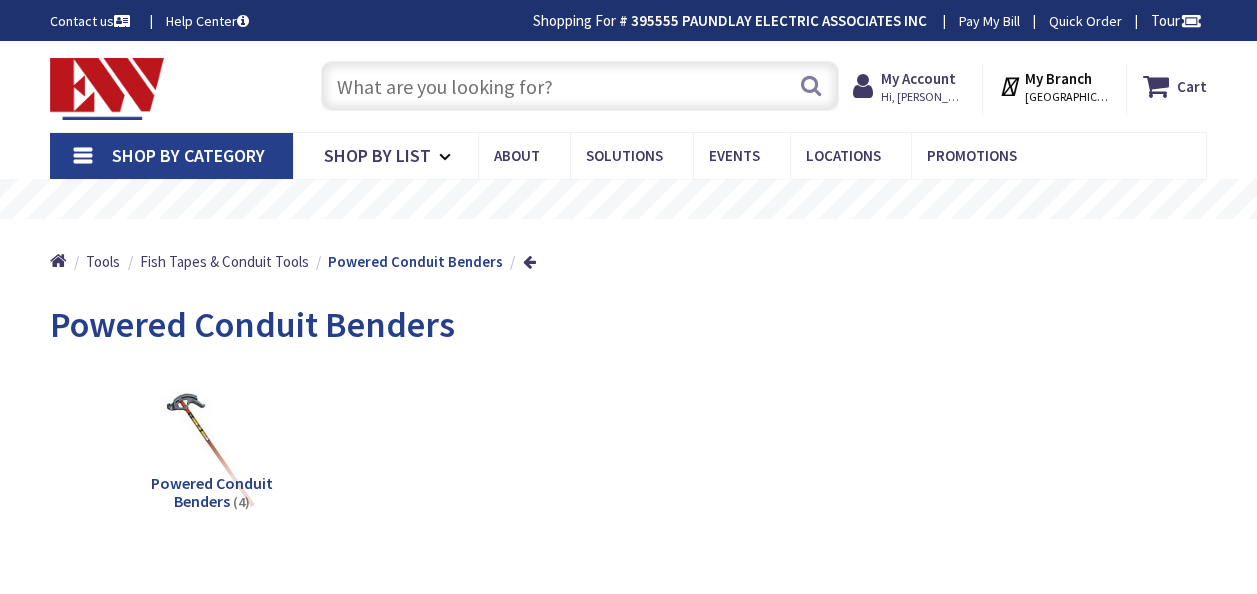 scroll, scrollTop: 0, scrollLeft: 0, axis: both 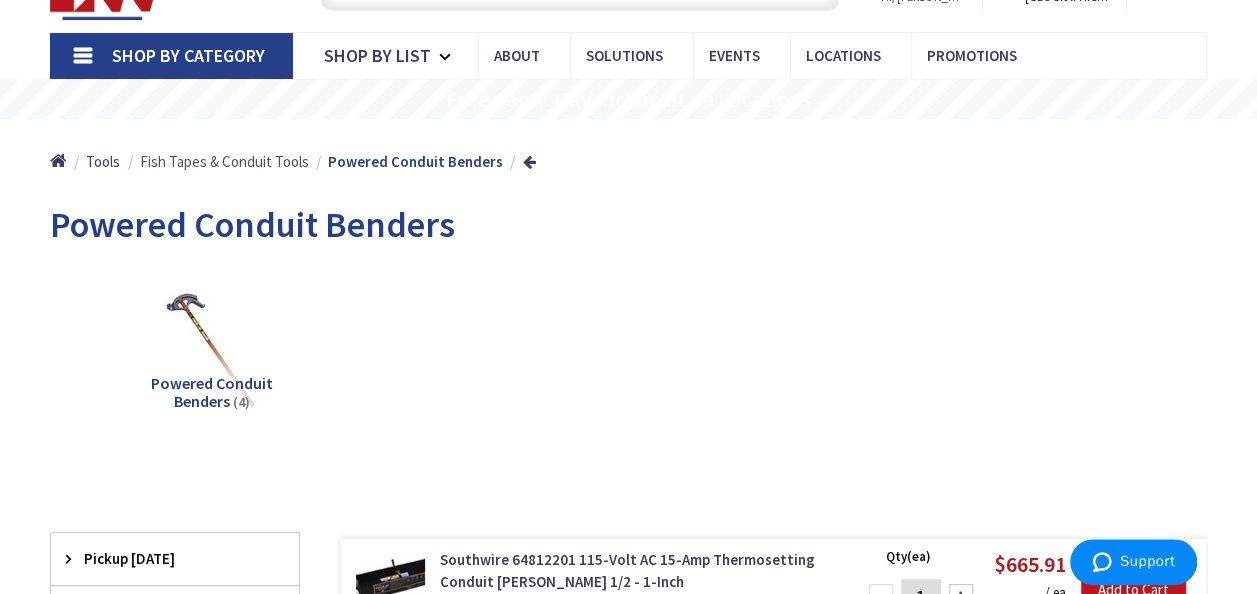 click on "Fish Tapes & Conduit Tools" 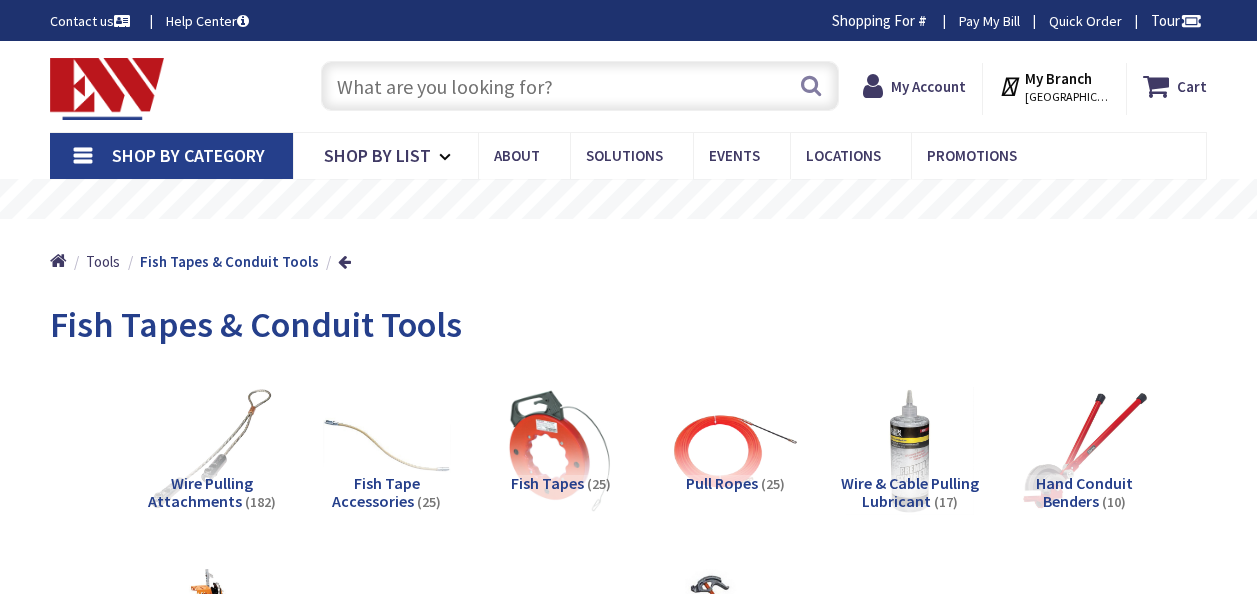 scroll, scrollTop: 0, scrollLeft: 0, axis: both 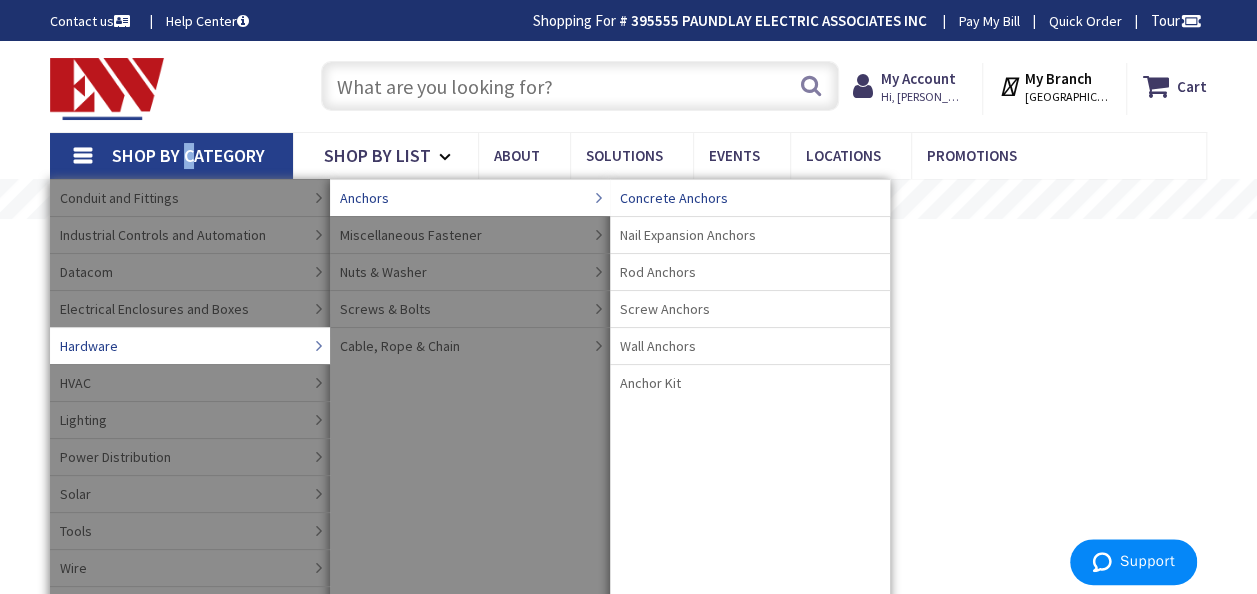 click on "Concrete Anchors" at bounding box center (674, 198) 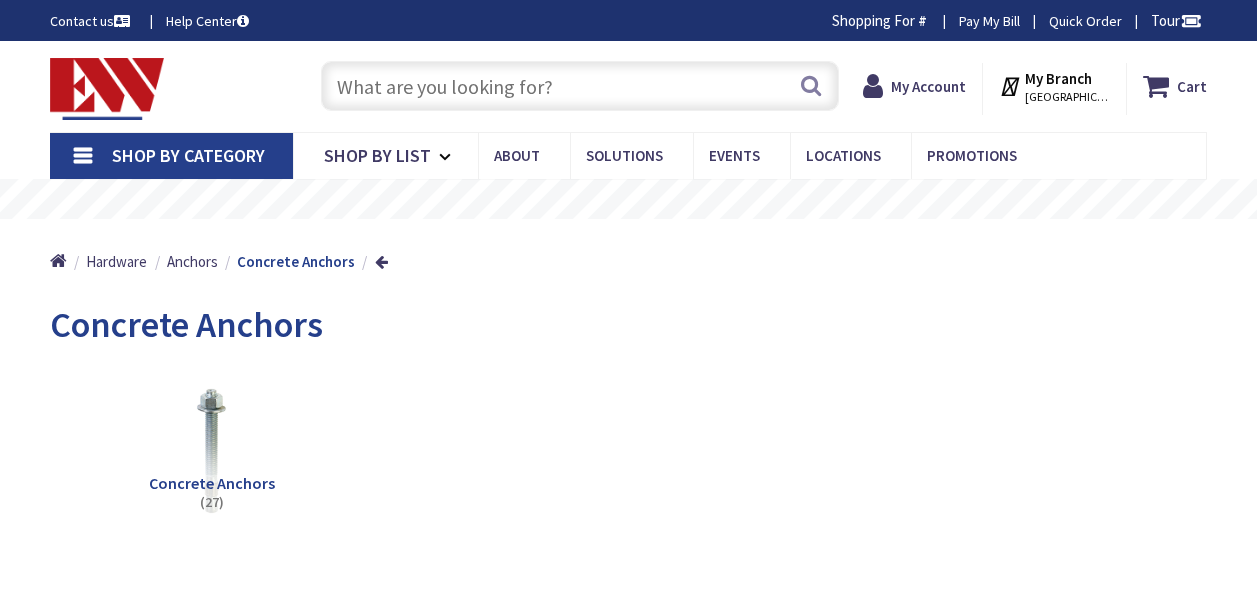 scroll, scrollTop: 0, scrollLeft: 0, axis: both 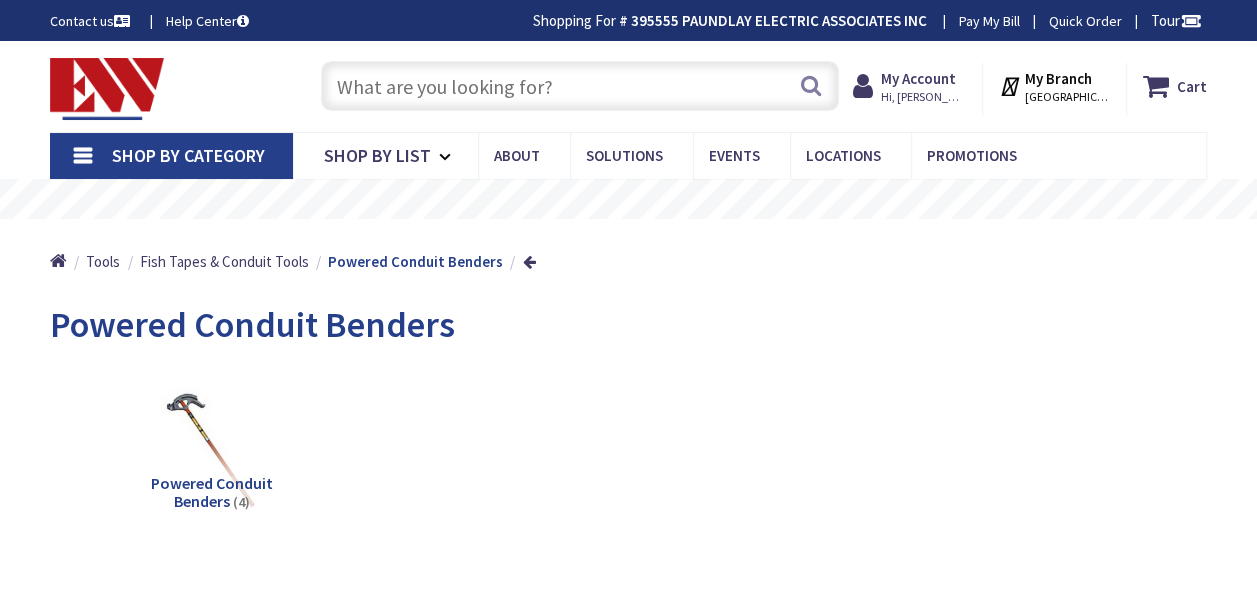 click on "Shop By Category" at bounding box center (171, 156) 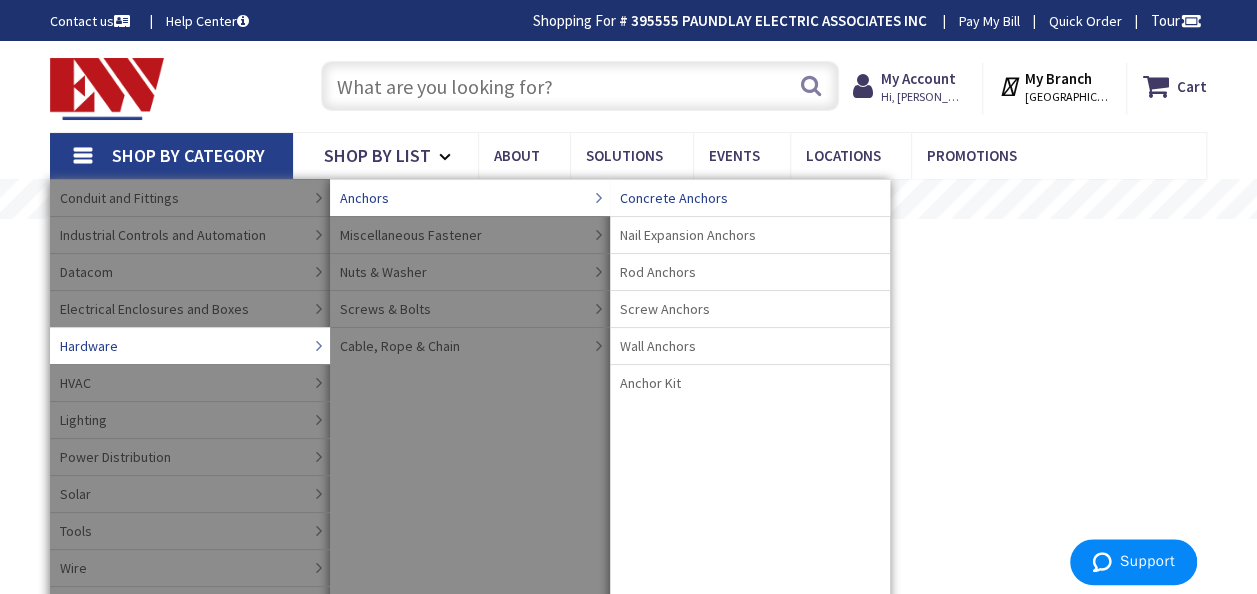 click on "Screw Anchors" at bounding box center (665, 309) 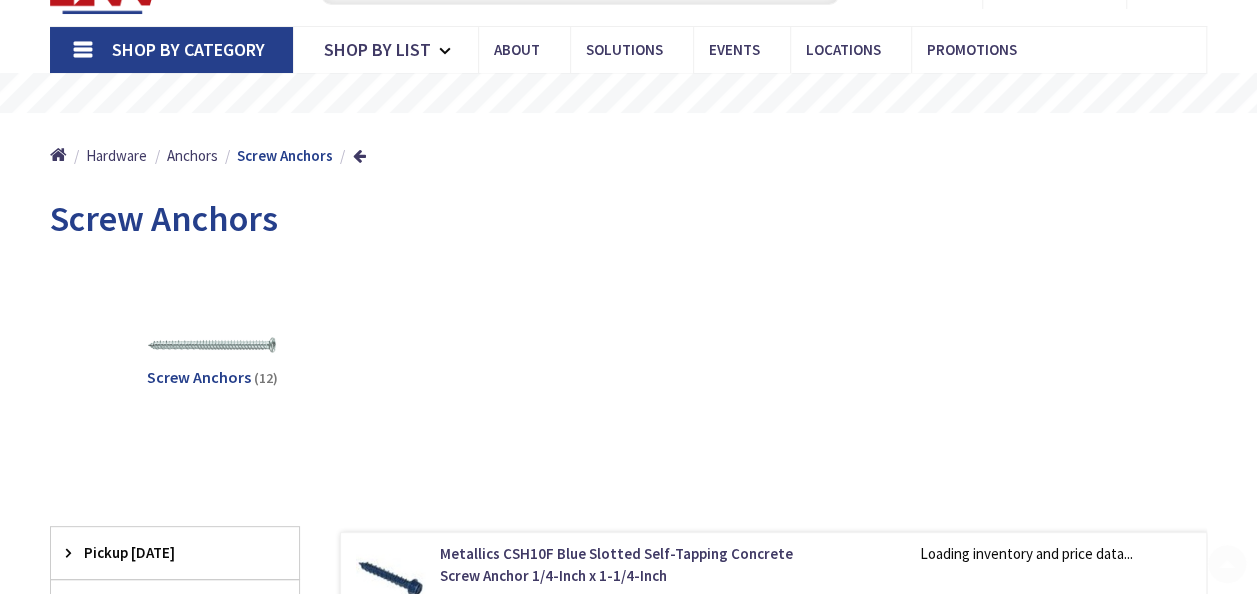 scroll, scrollTop: 199, scrollLeft: 0, axis: vertical 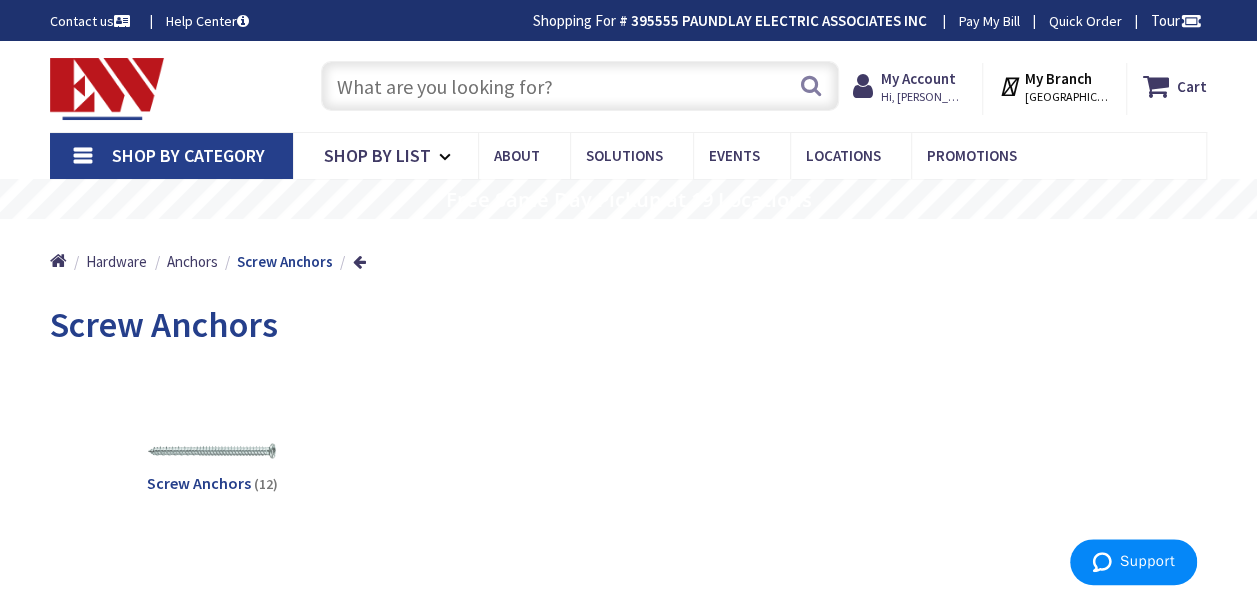 click on "Shop By Category" at bounding box center (171, 156) 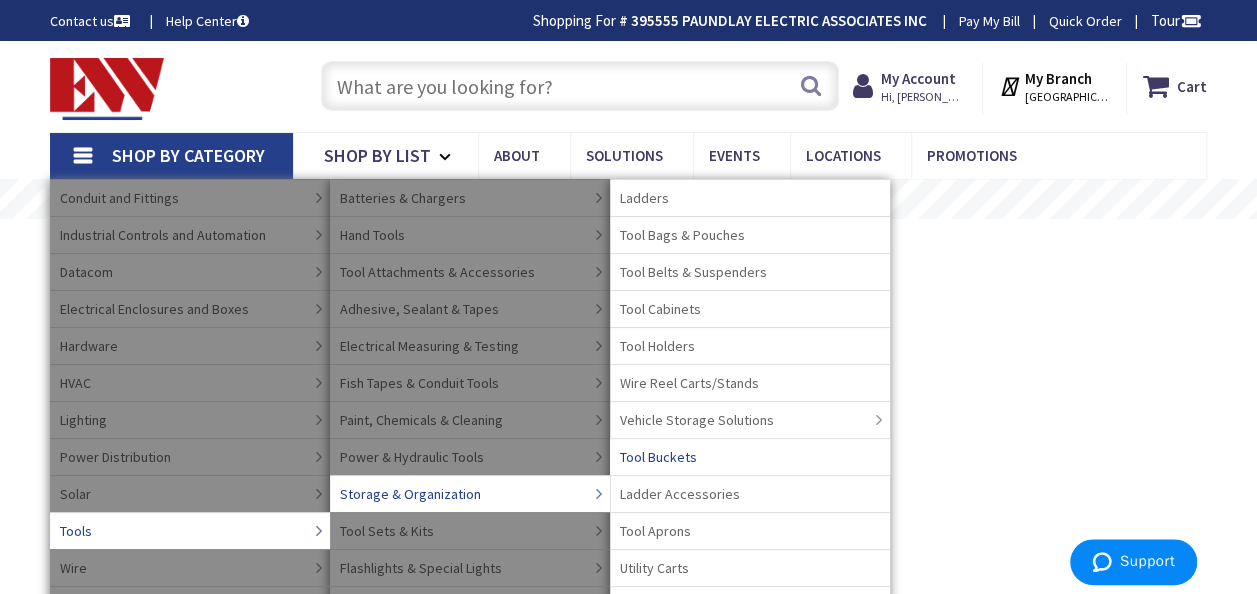 click on "Tool Buckets" at bounding box center (658, 457) 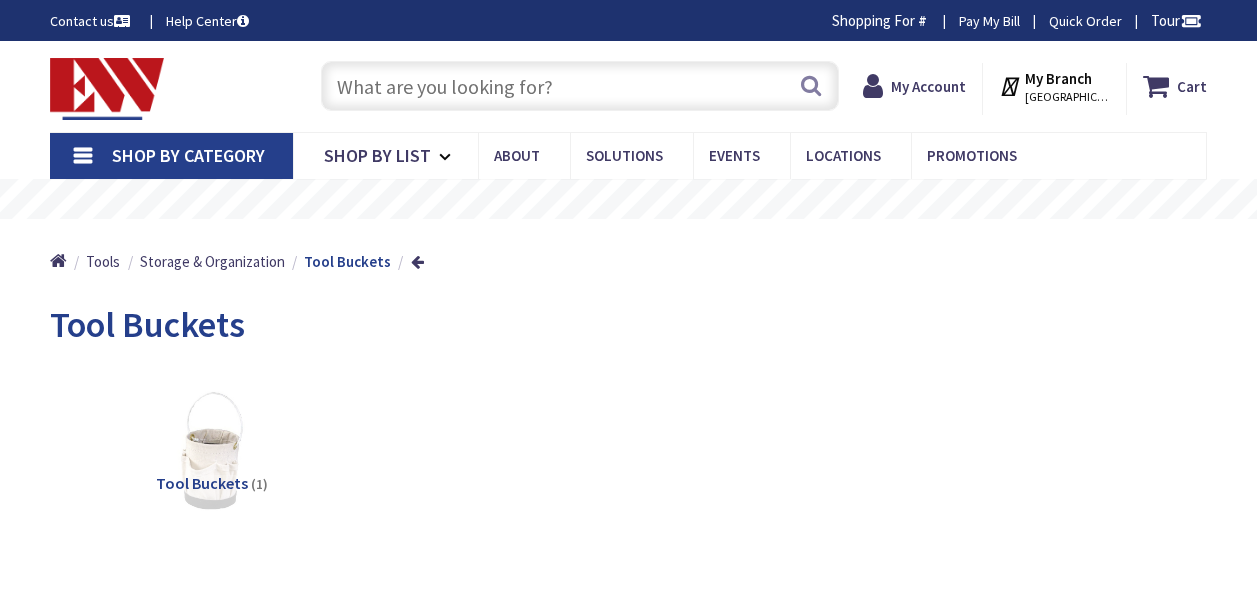 scroll, scrollTop: 0, scrollLeft: 0, axis: both 